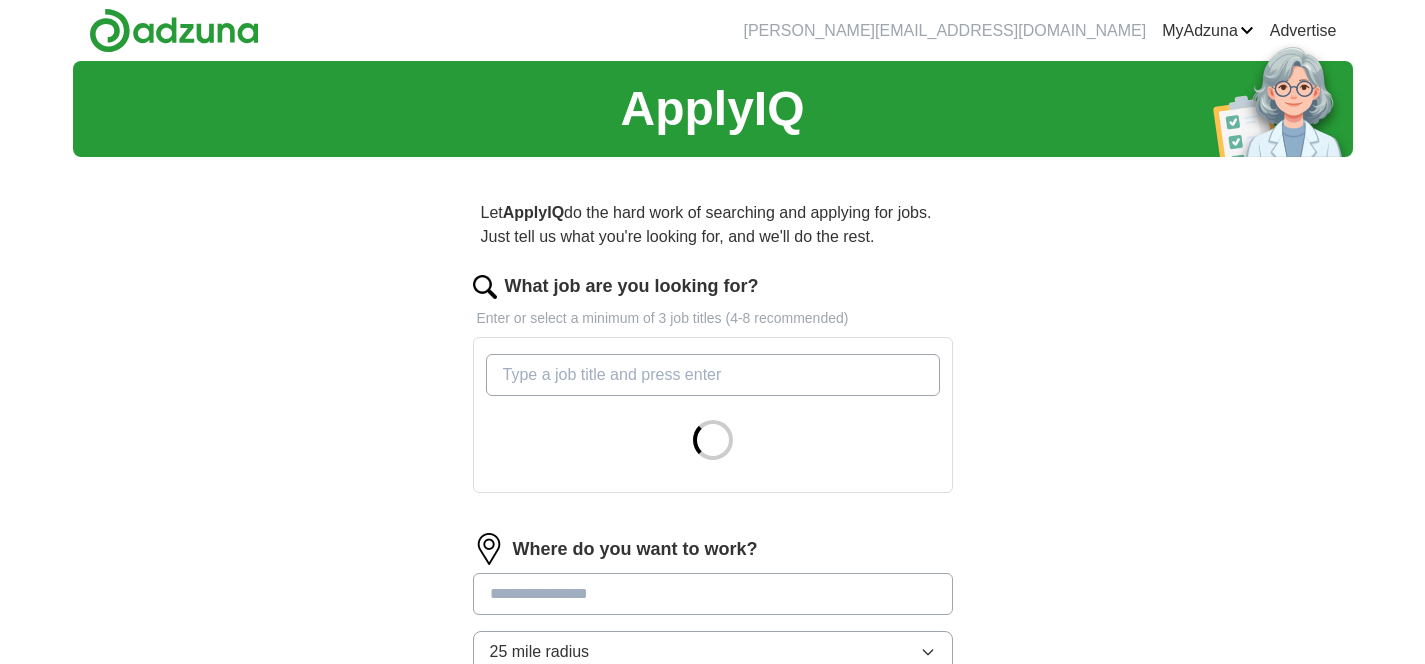 scroll, scrollTop: 0, scrollLeft: 0, axis: both 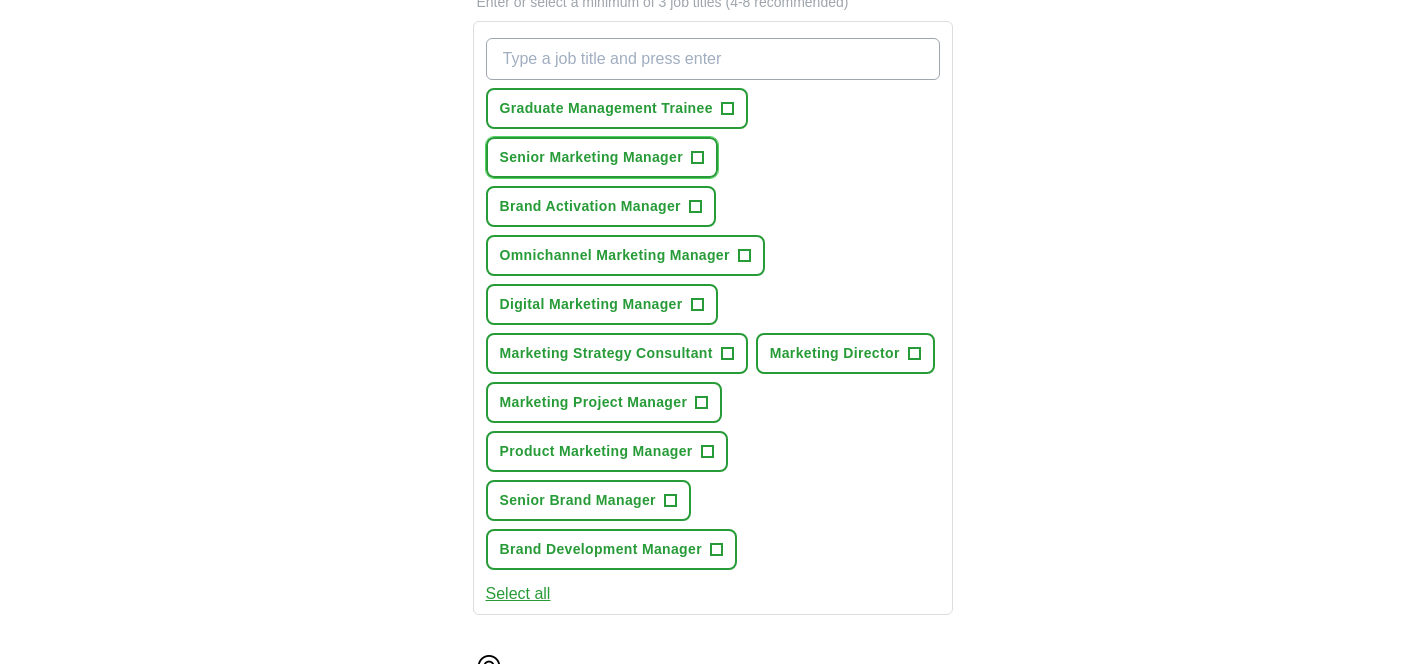 click on "+" at bounding box center [697, 158] 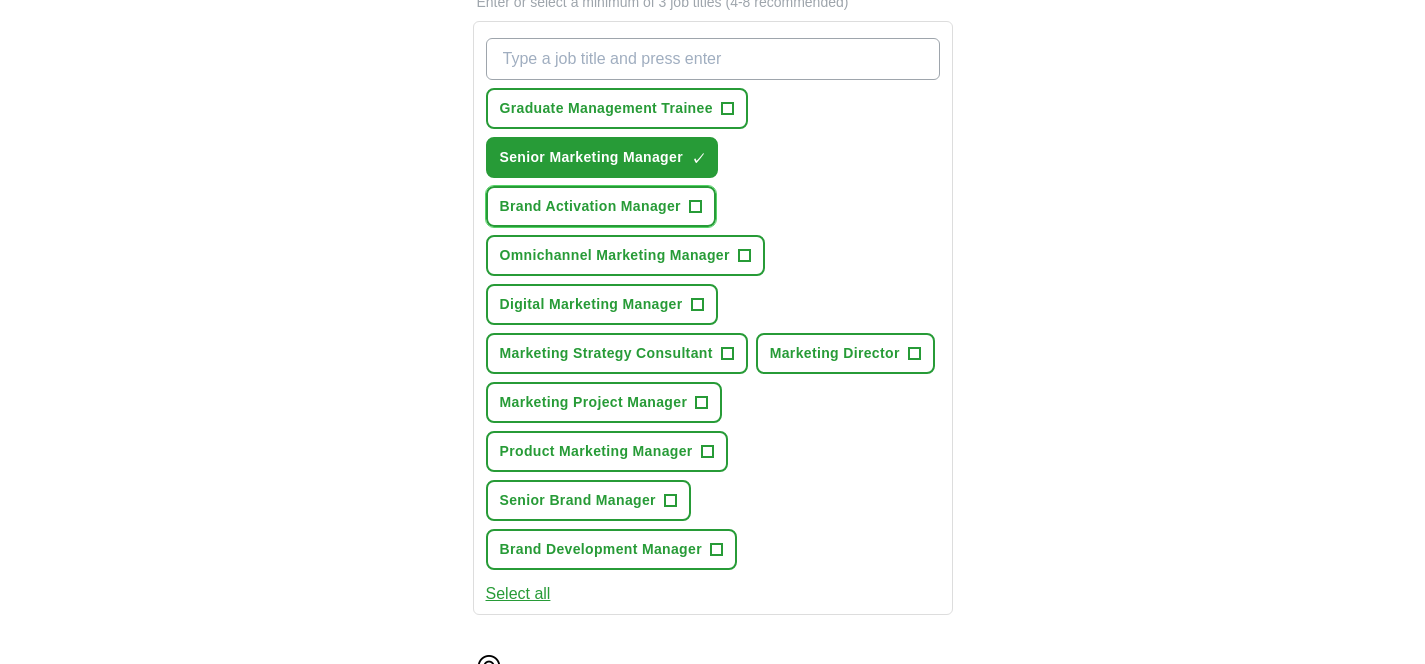 click on "Brand Activation Manager" at bounding box center [590, 206] 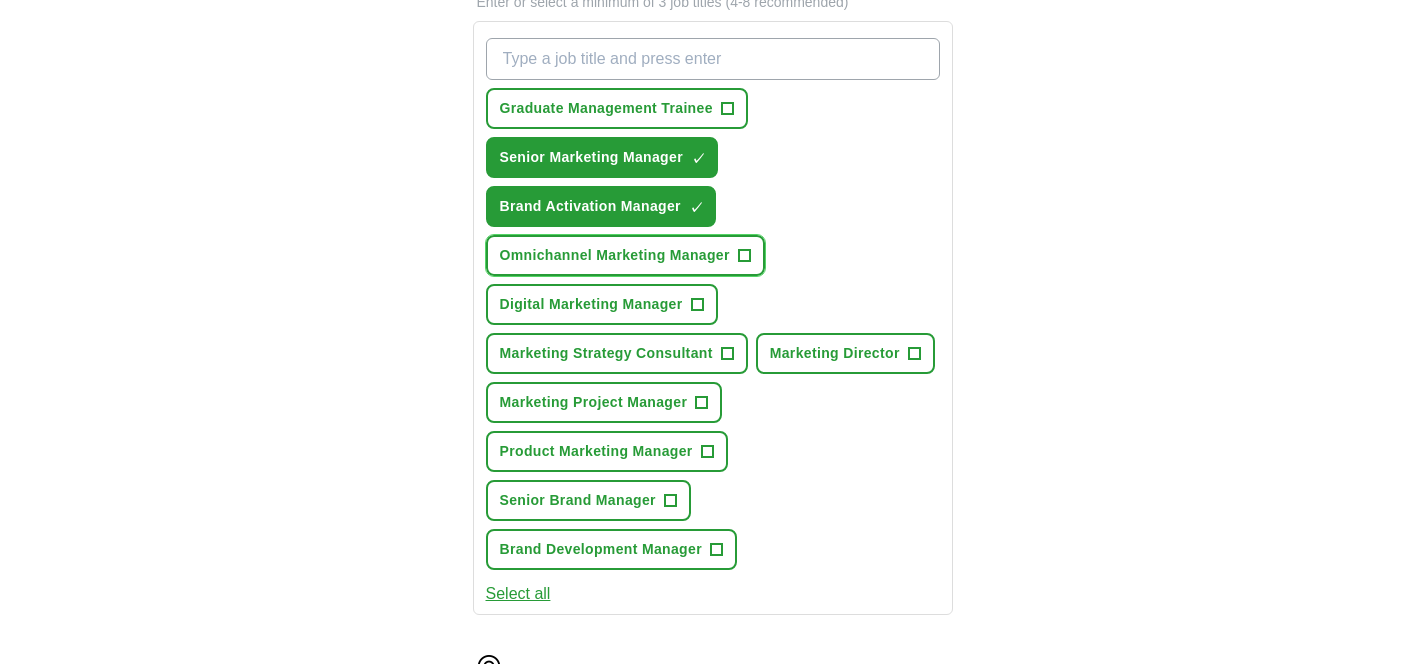 click on "Omnichannel Marketing Manager" at bounding box center [615, 255] 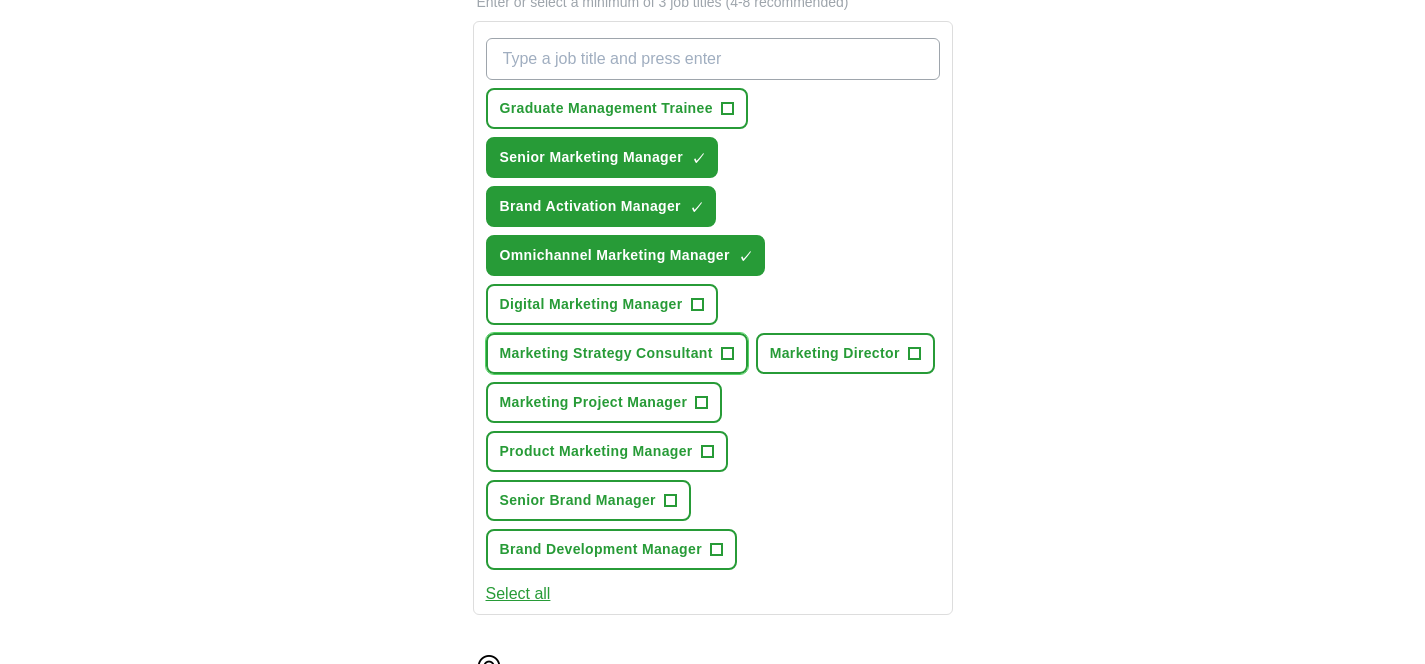 click on "Marketing Strategy Consultant" at bounding box center [606, 353] 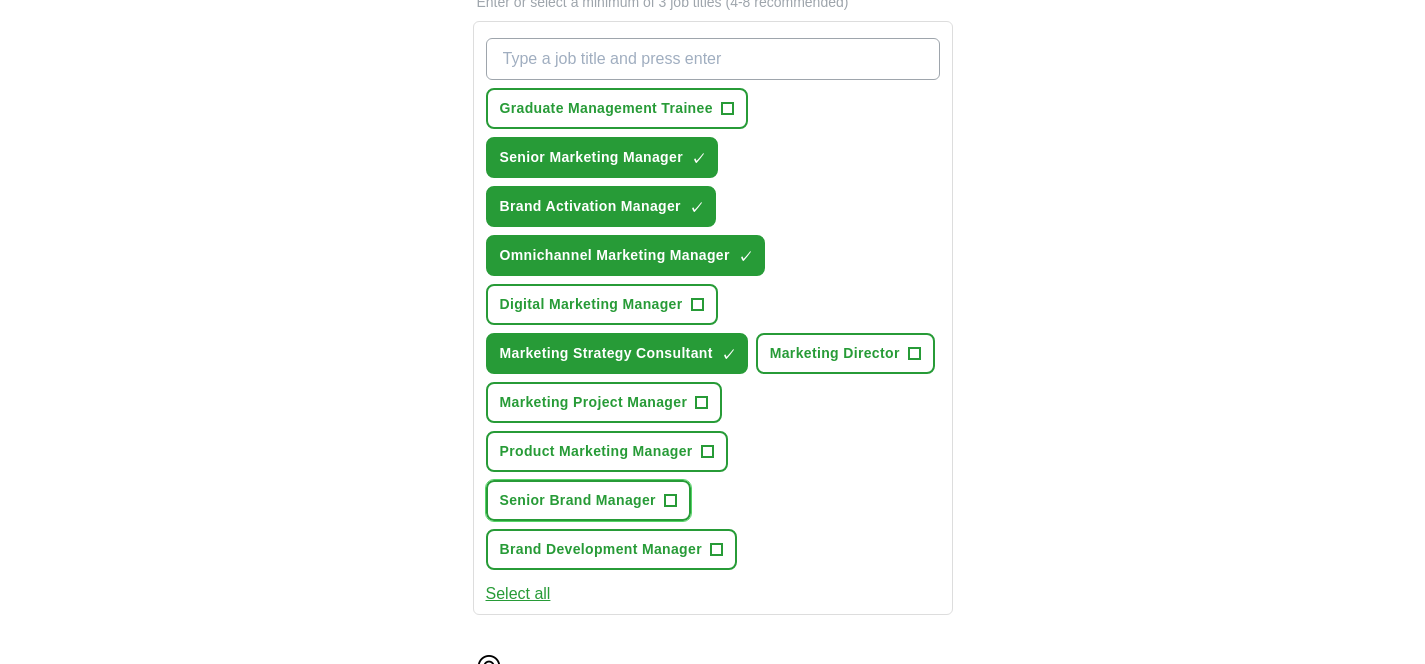click on "Senior Brand Manager" at bounding box center (578, 500) 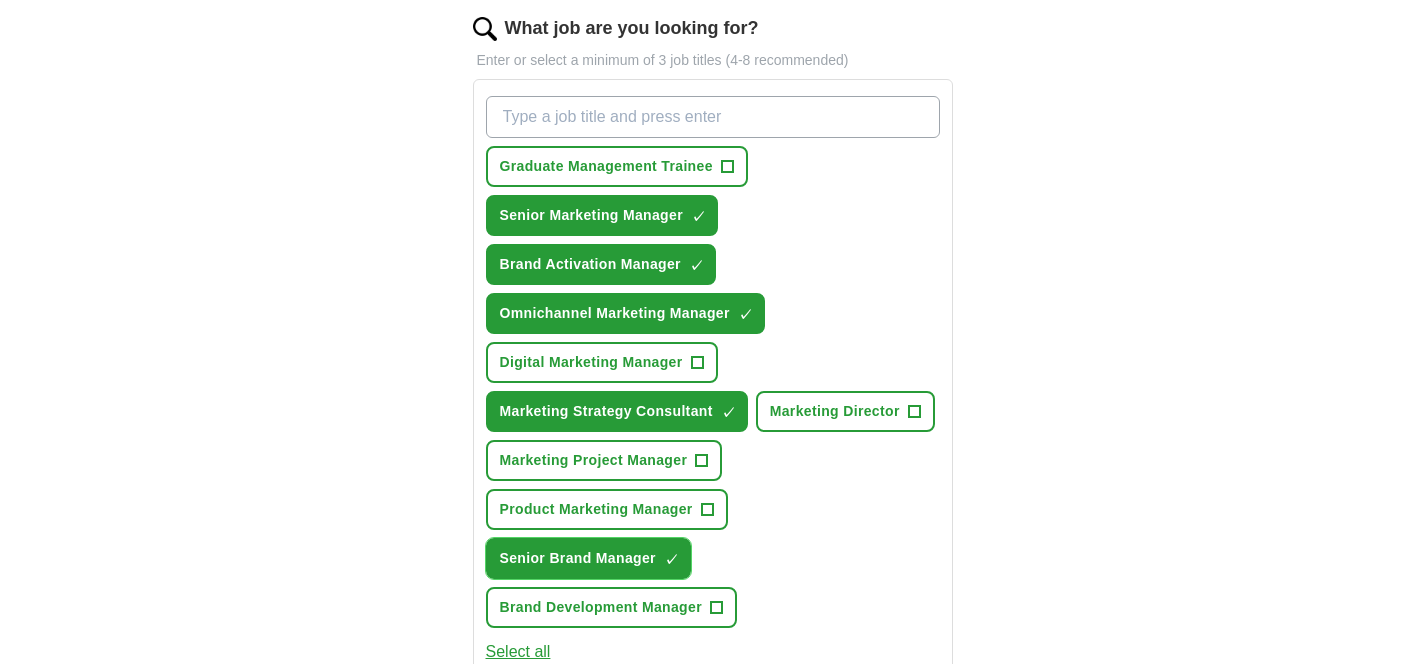 scroll, scrollTop: 285, scrollLeft: 0, axis: vertical 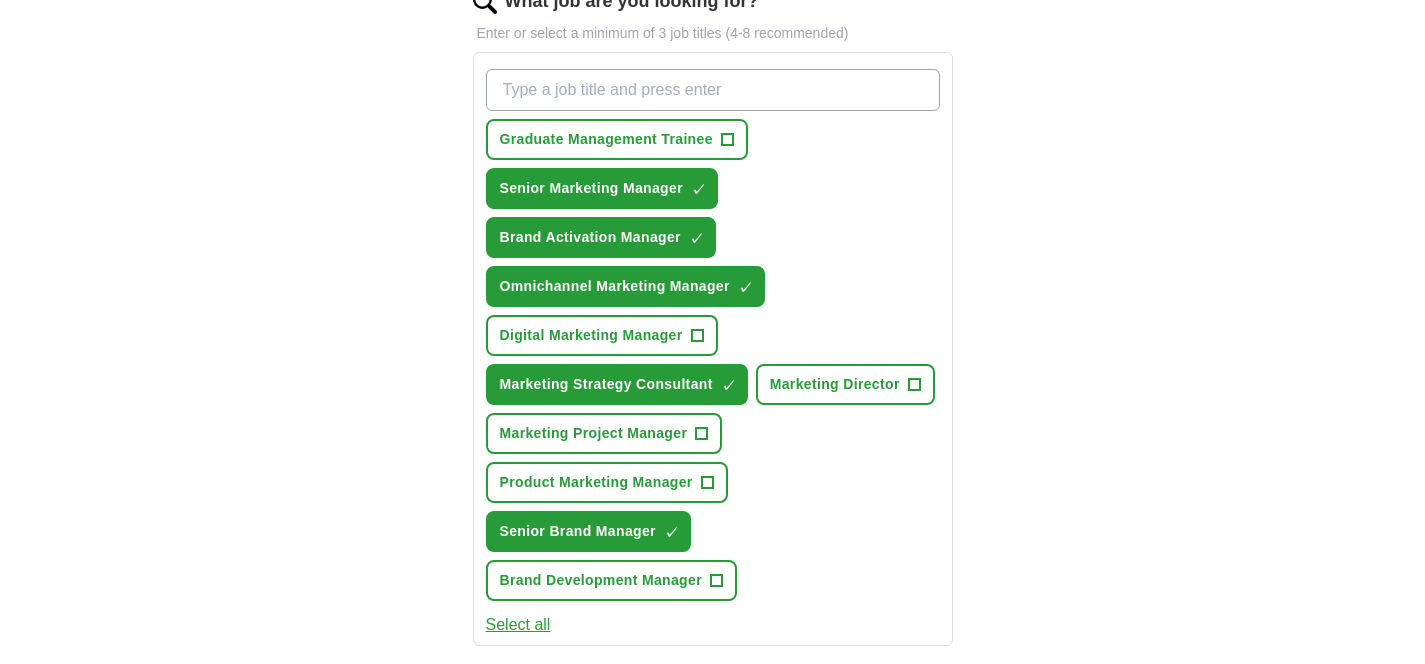 click on "What job are you looking for?" at bounding box center (713, 90) 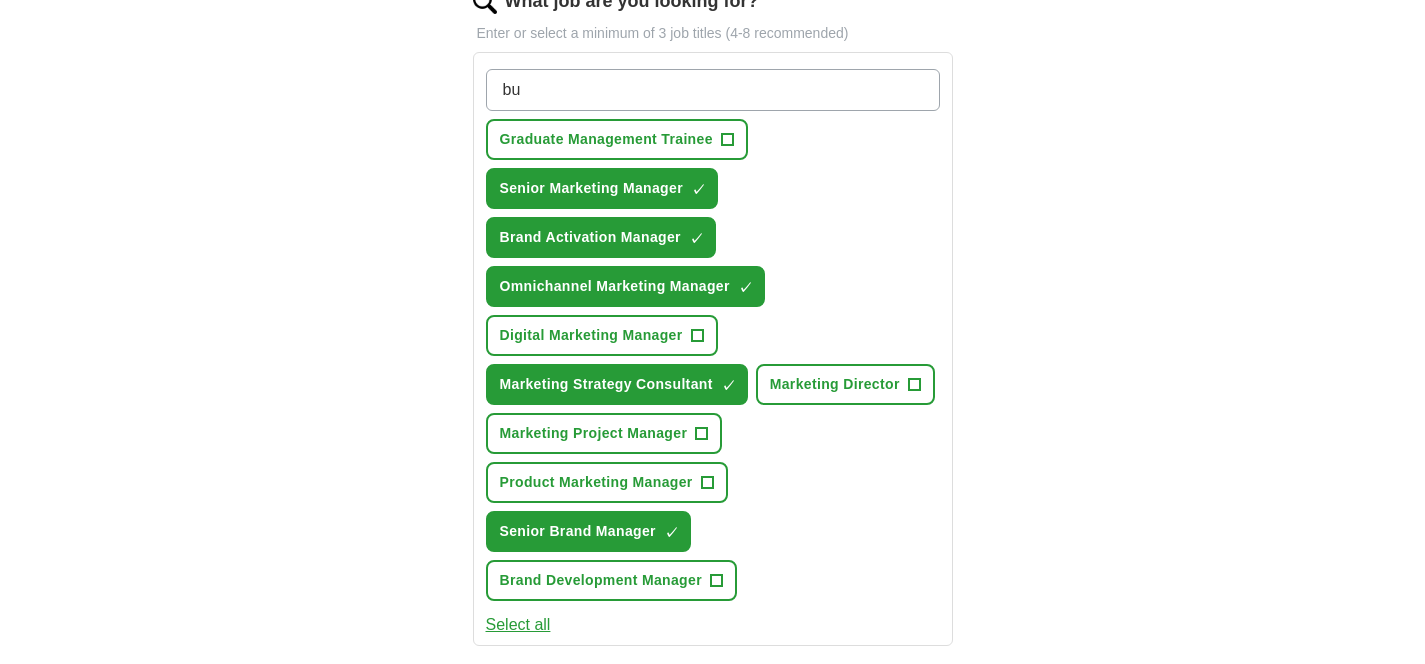 type on "b" 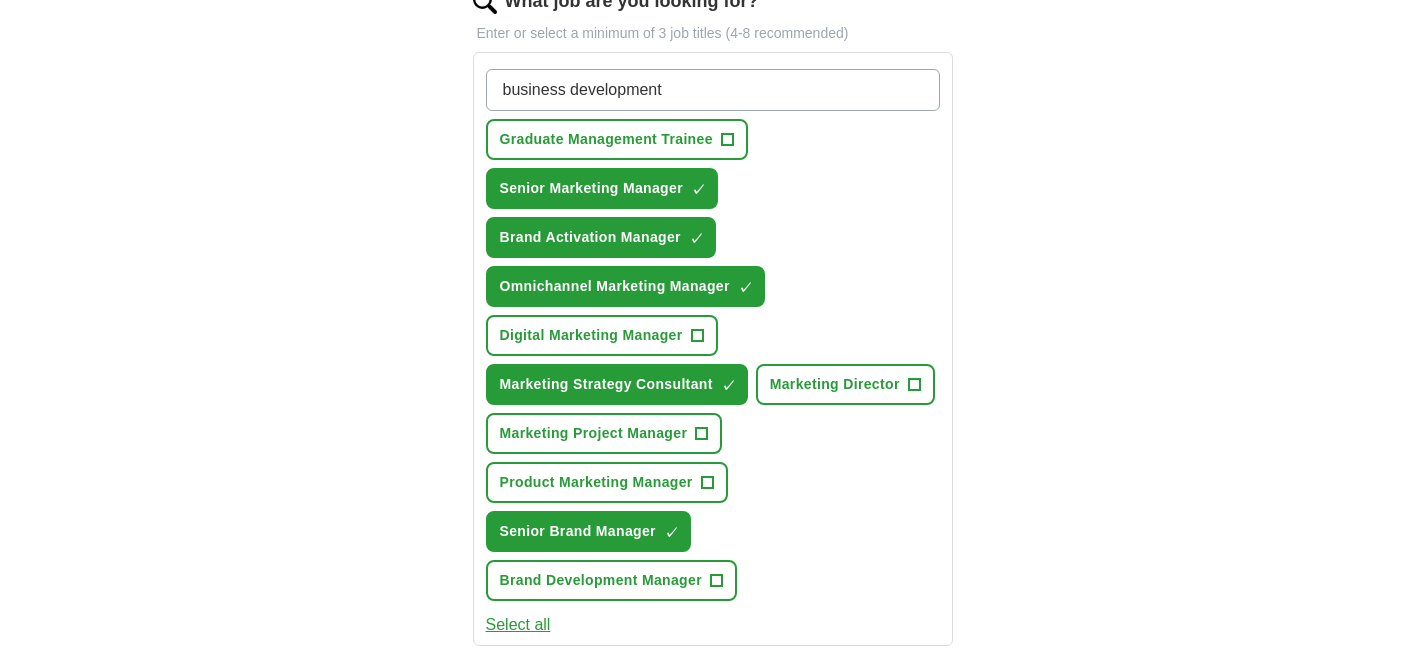 drag, startPoint x: 679, startPoint y: 91, endPoint x: 420, endPoint y: 80, distance: 259.2335 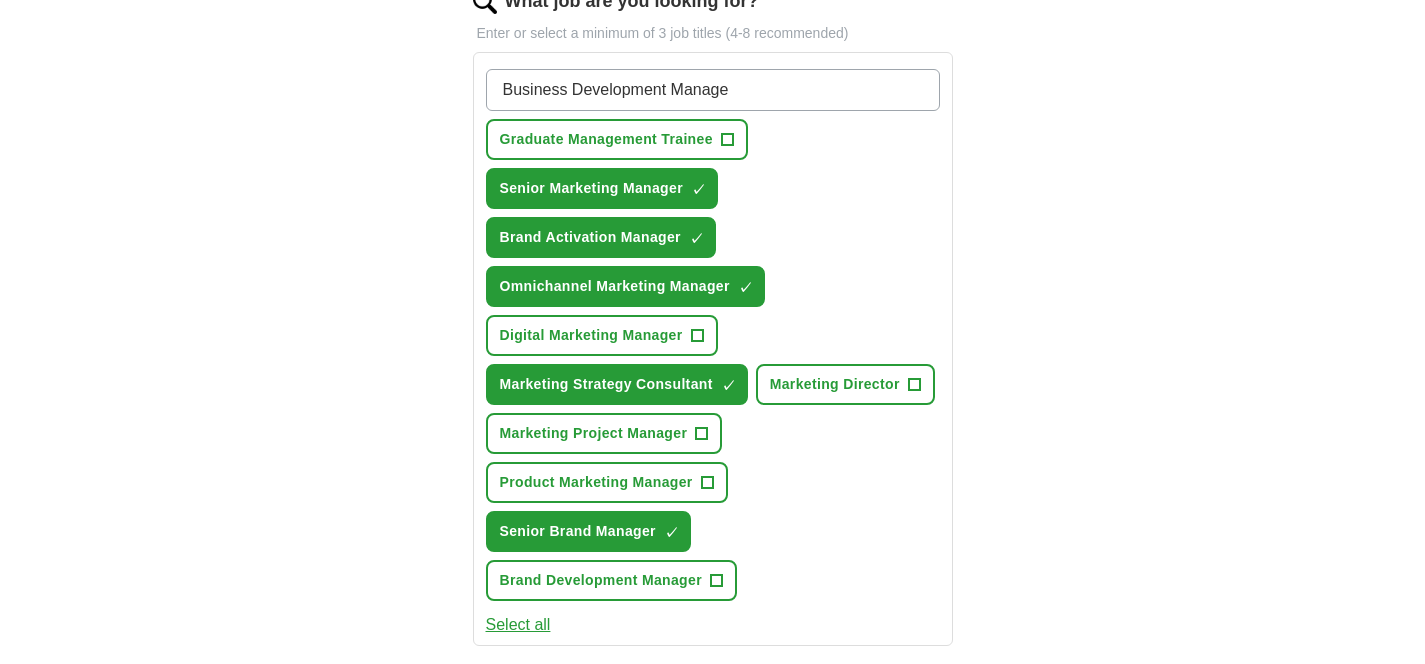 type on "Business Development Manager" 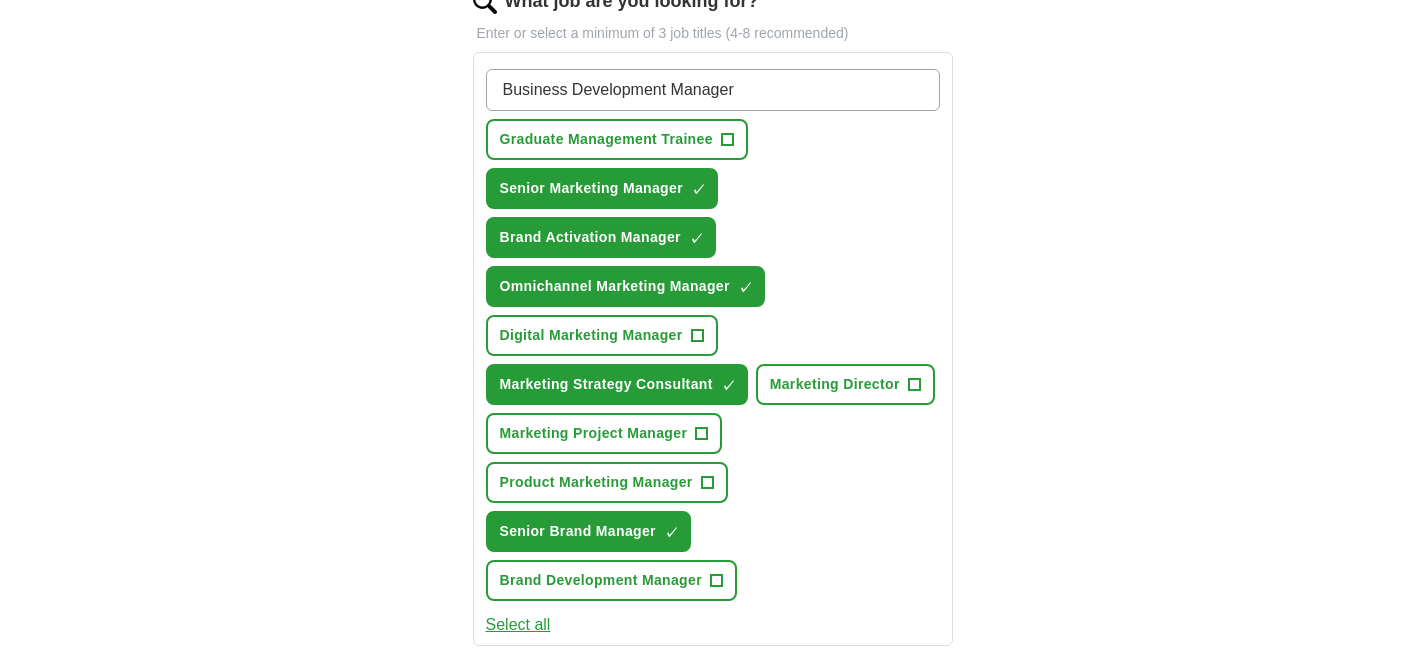 type 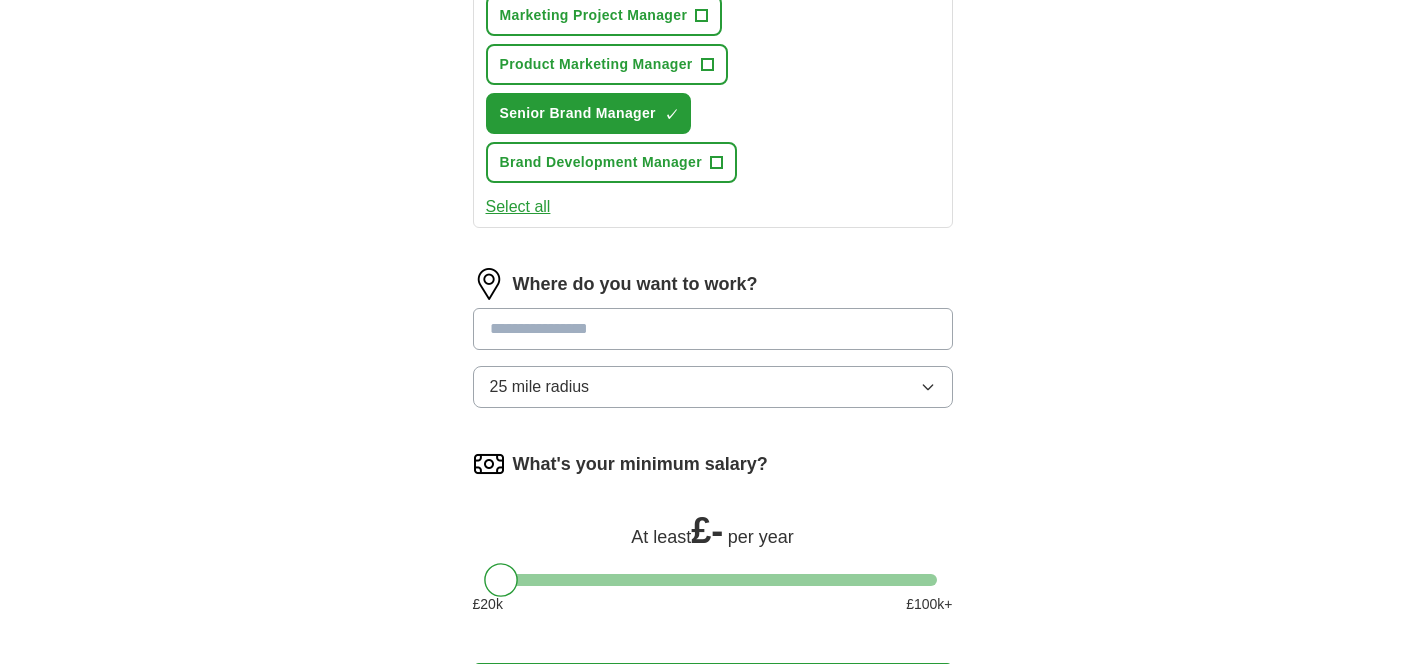 scroll, scrollTop: 753, scrollLeft: 0, axis: vertical 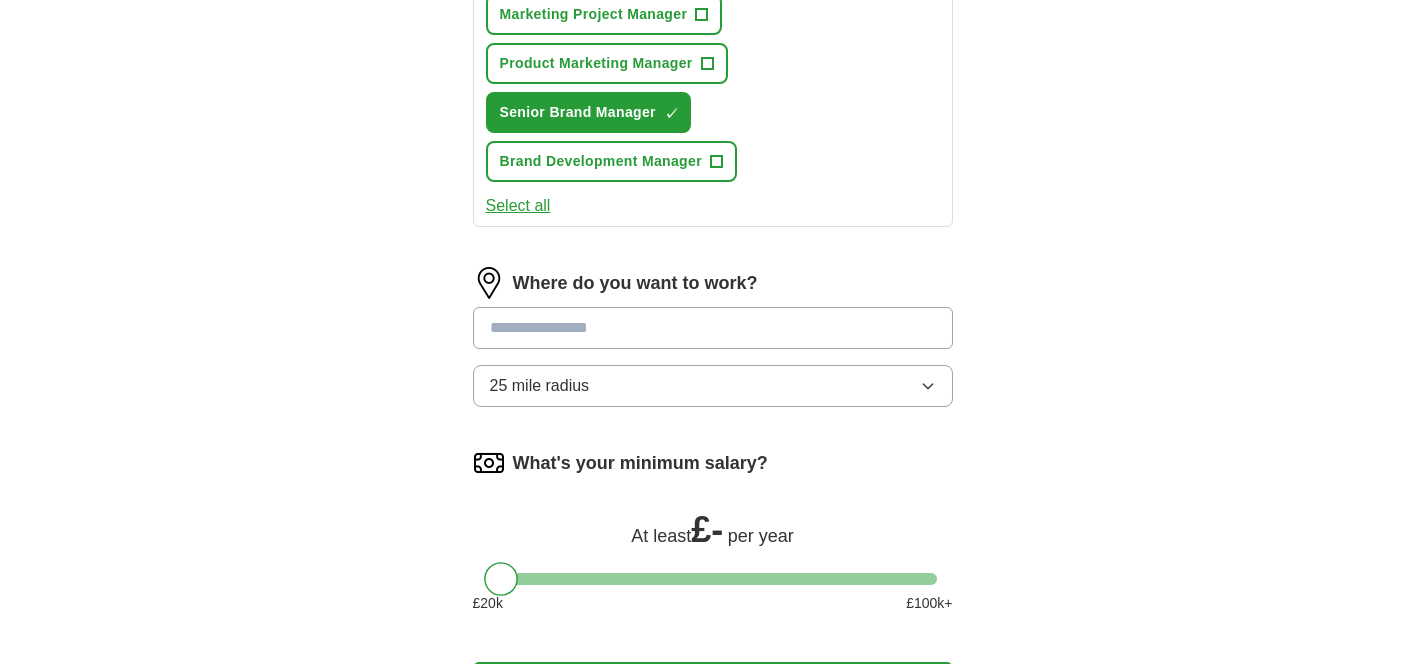 click at bounding box center [713, 328] 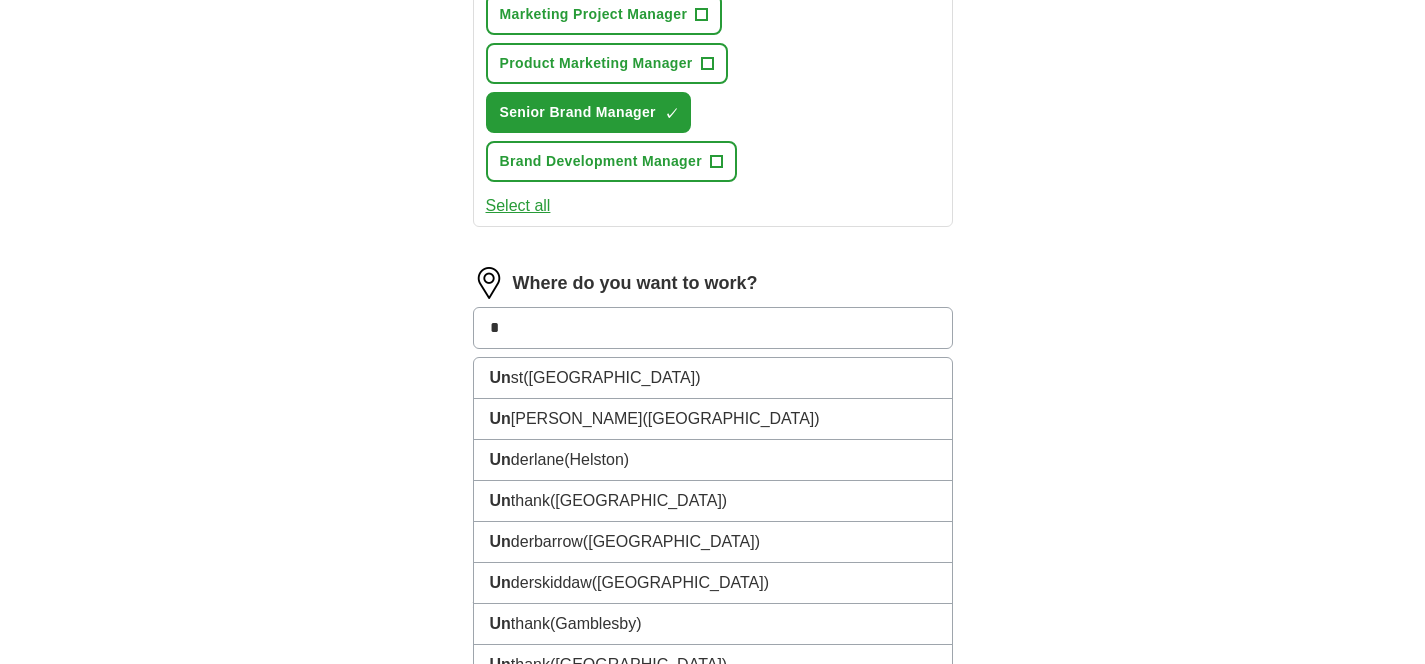 type on "*" 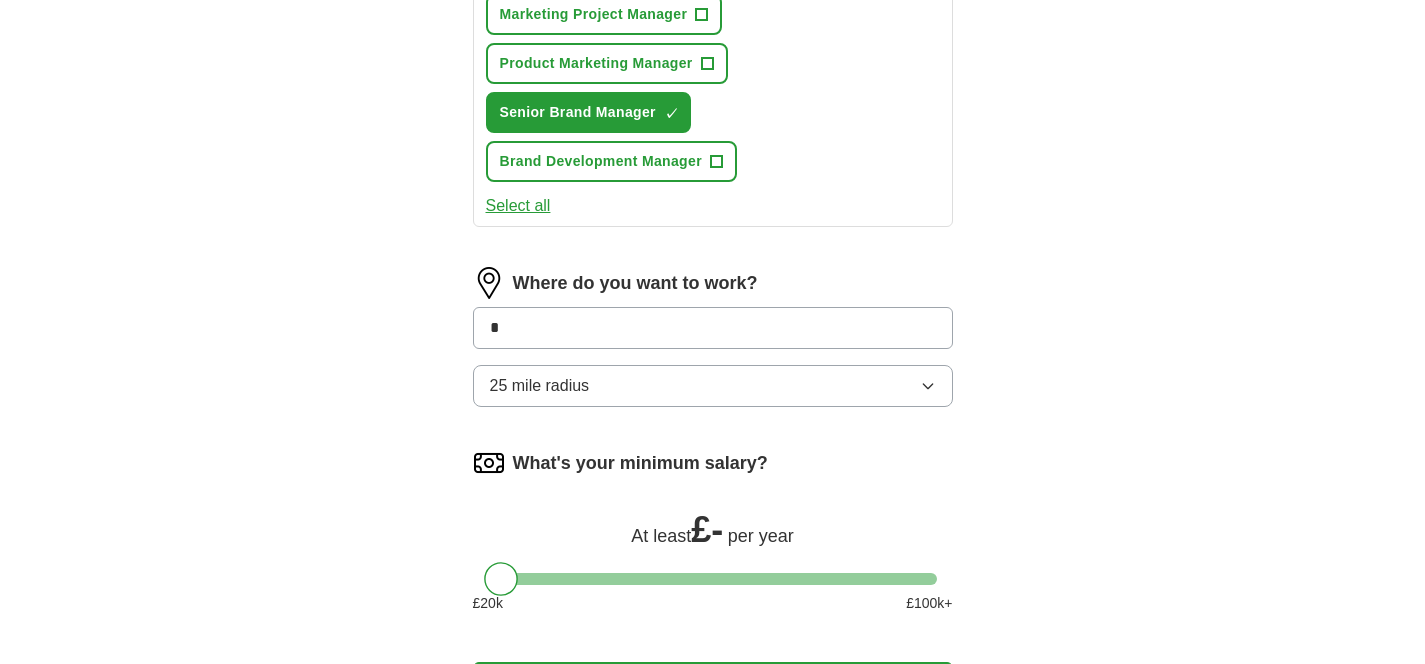 type on "*" 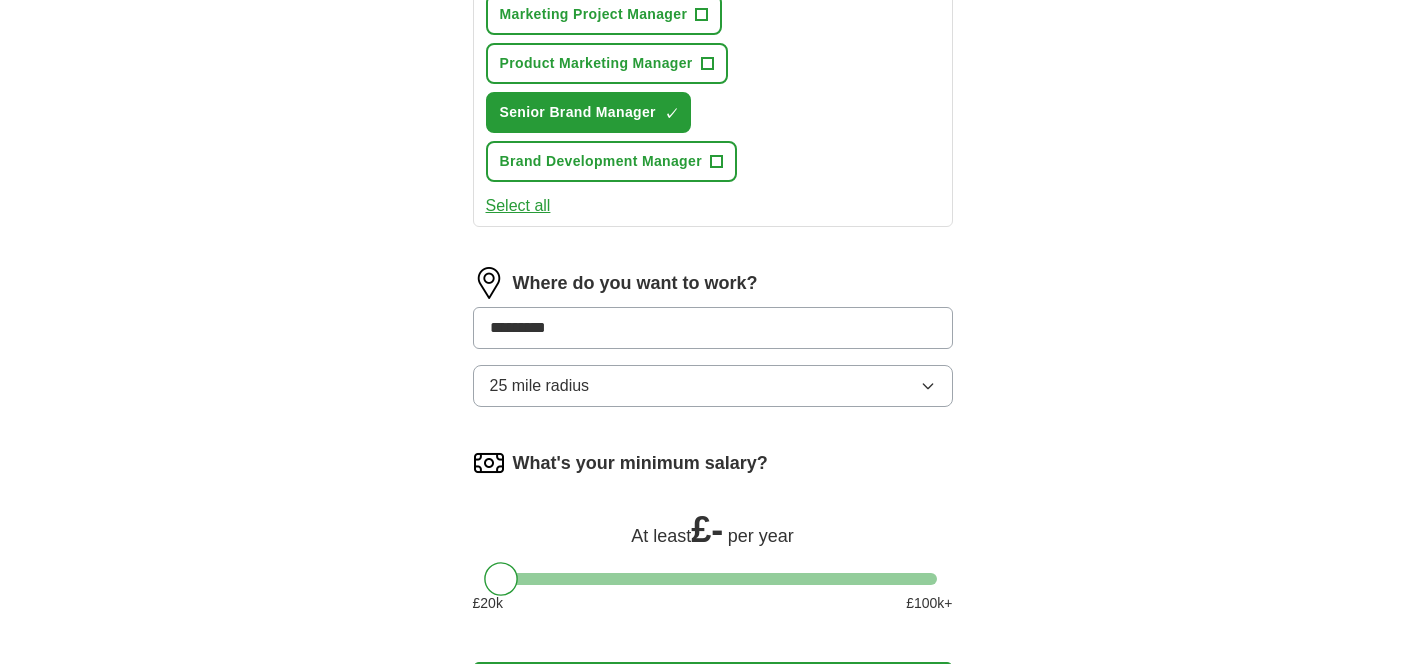 type on "**********" 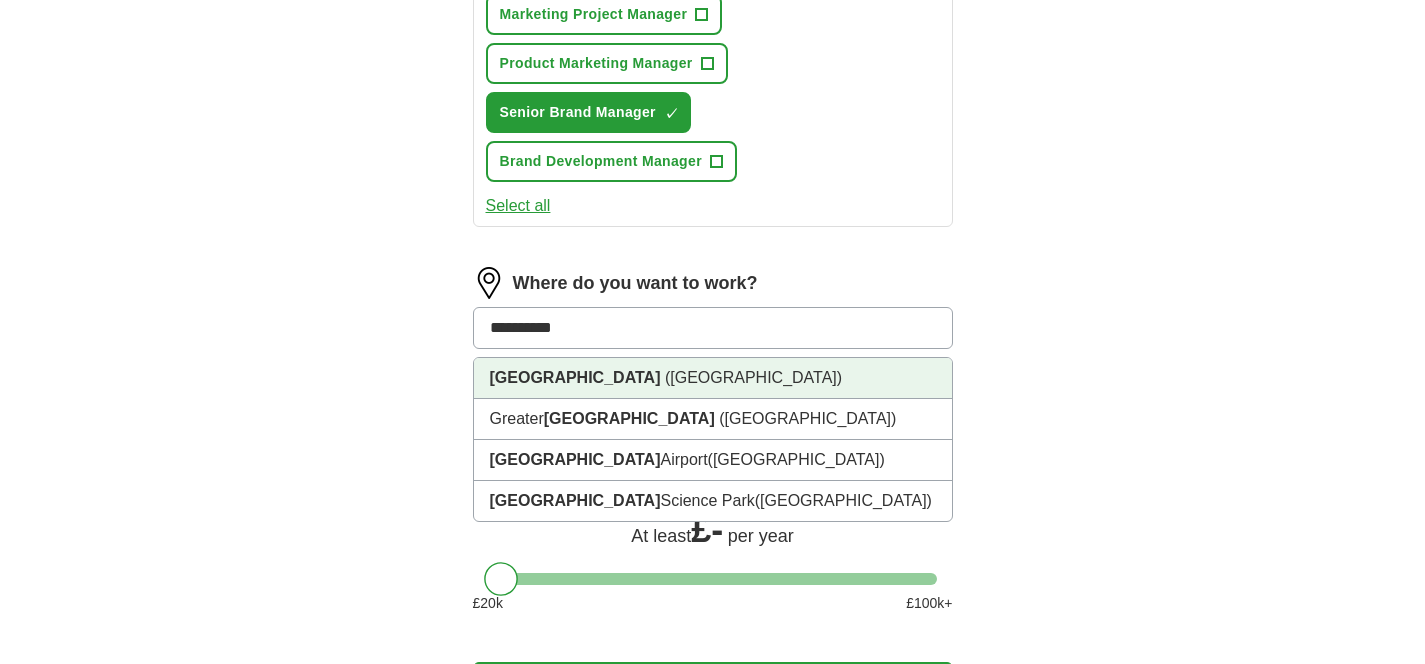 click on "([GEOGRAPHIC_DATA])" at bounding box center (753, 377) 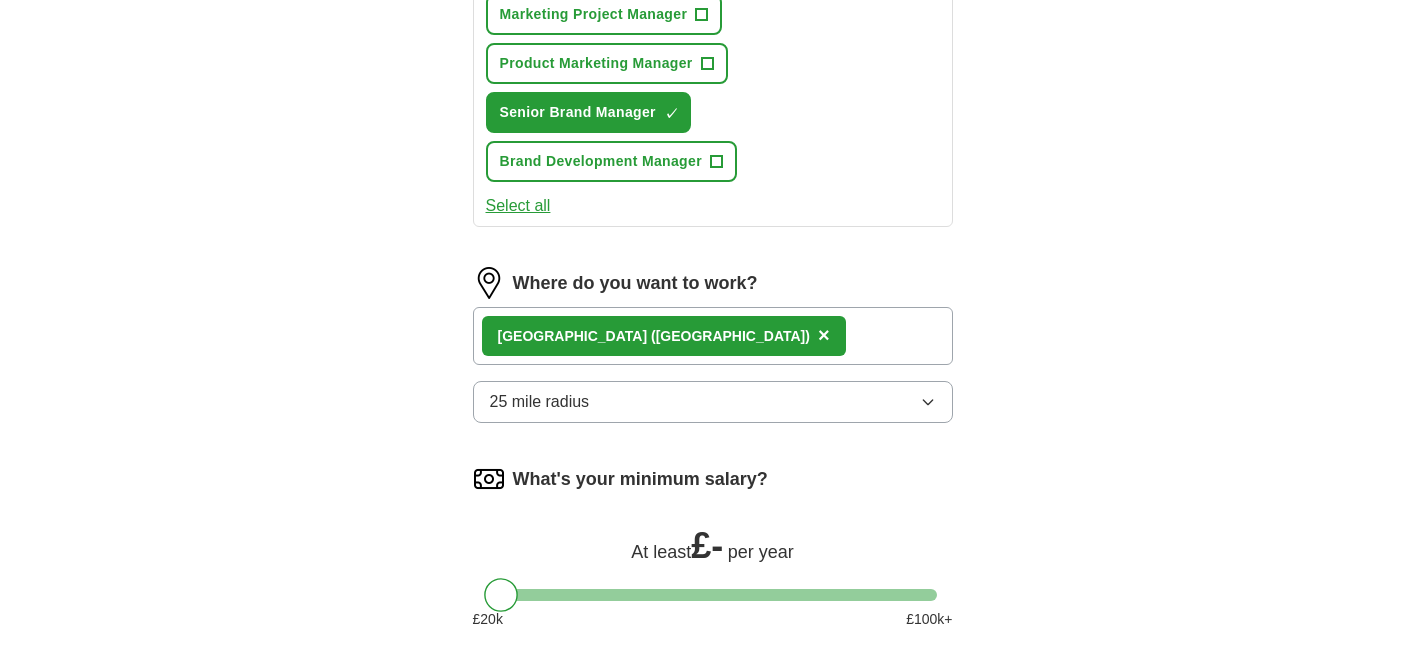 click on "[GEOGRAPHIC_DATA]   ([GEOGRAPHIC_DATA]) ×" at bounding box center [713, 336] 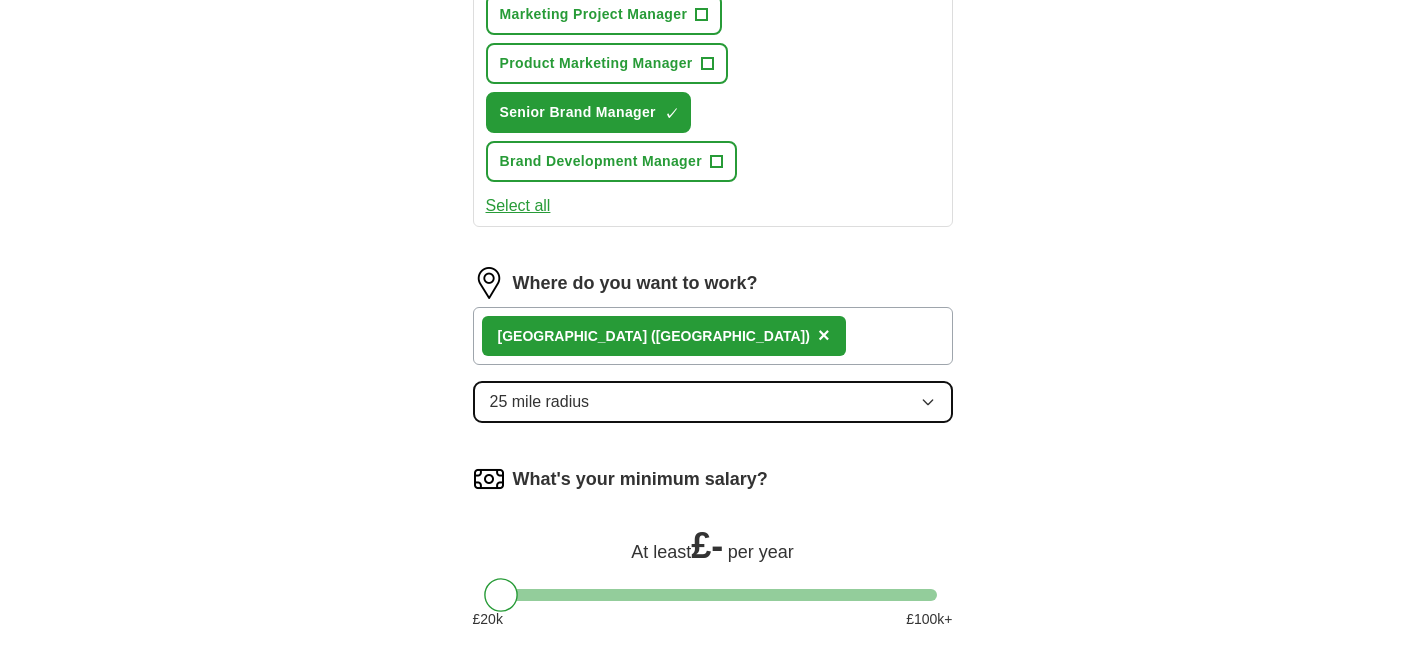 click on "25 mile radius" at bounding box center (713, 402) 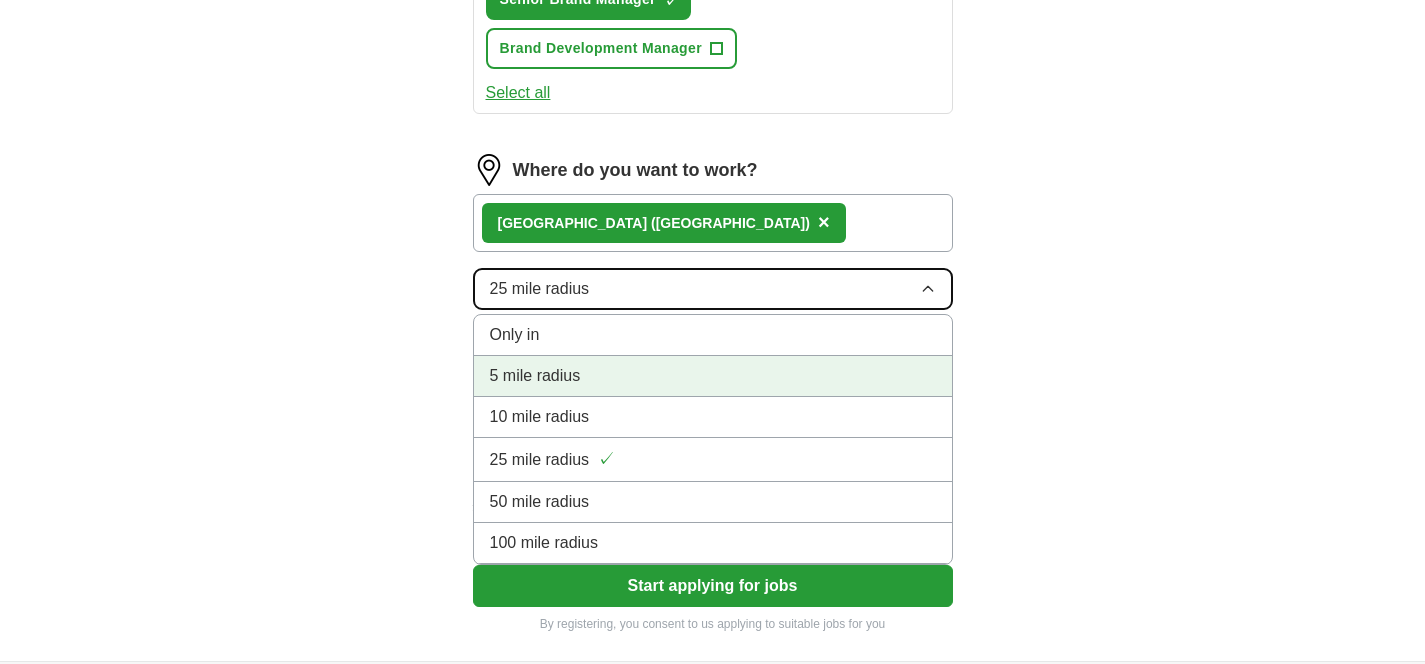 scroll, scrollTop: 889, scrollLeft: 0, axis: vertical 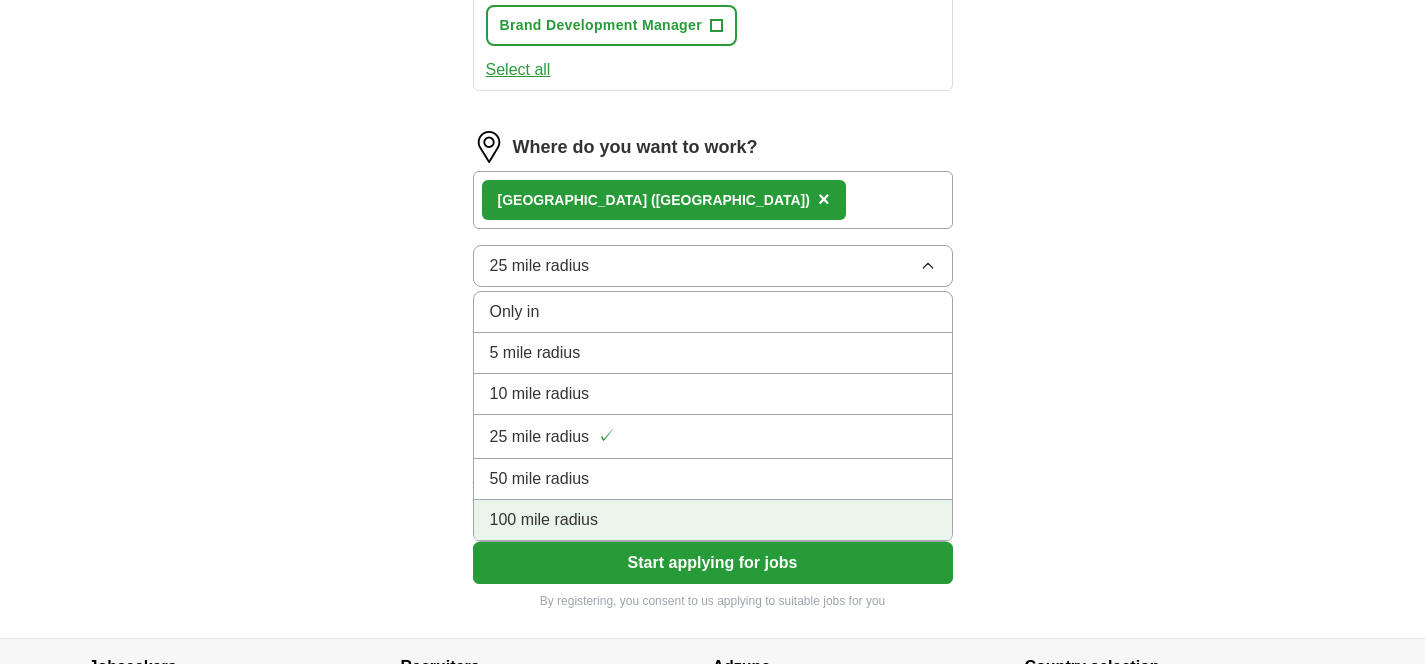 click on "100 mile radius" at bounding box center [544, 520] 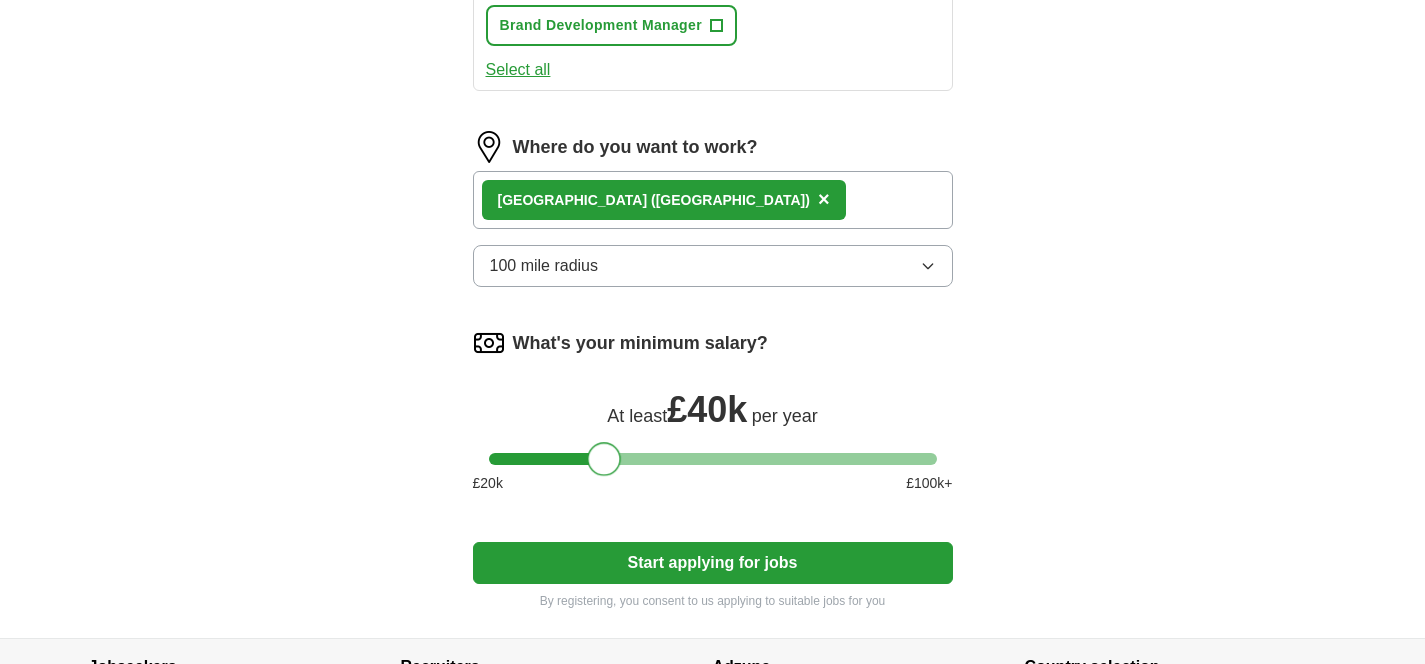 drag, startPoint x: 501, startPoint y: 457, endPoint x: 605, endPoint y: 467, distance: 104.47966 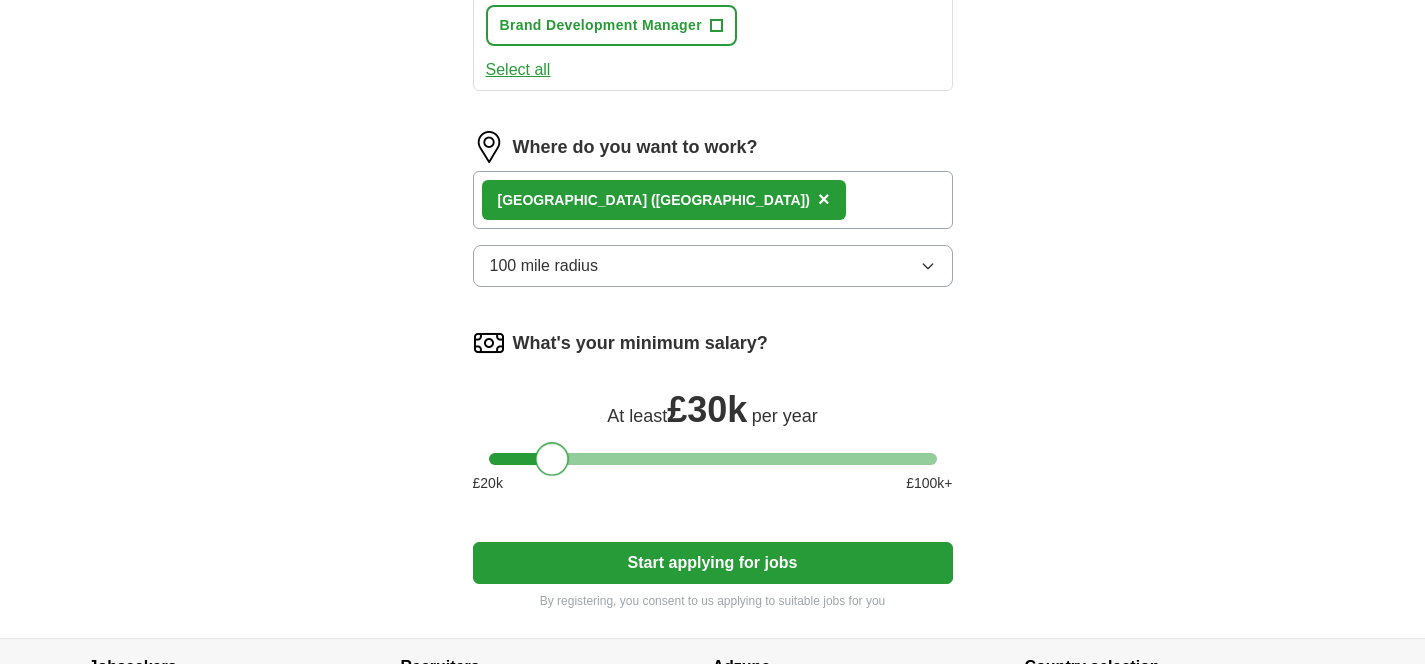 drag, startPoint x: 606, startPoint y: 462, endPoint x: 558, endPoint y: 461, distance: 48.010414 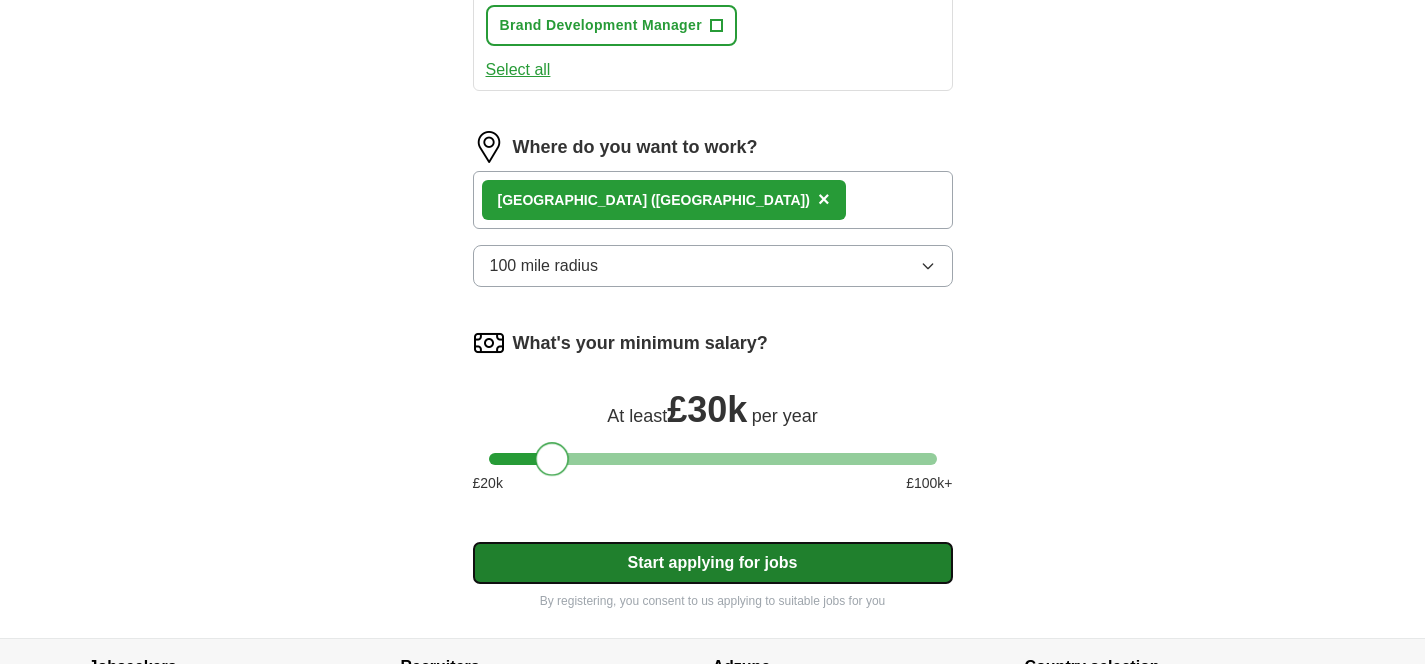 click on "Start applying for jobs" at bounding box center (713, 563) 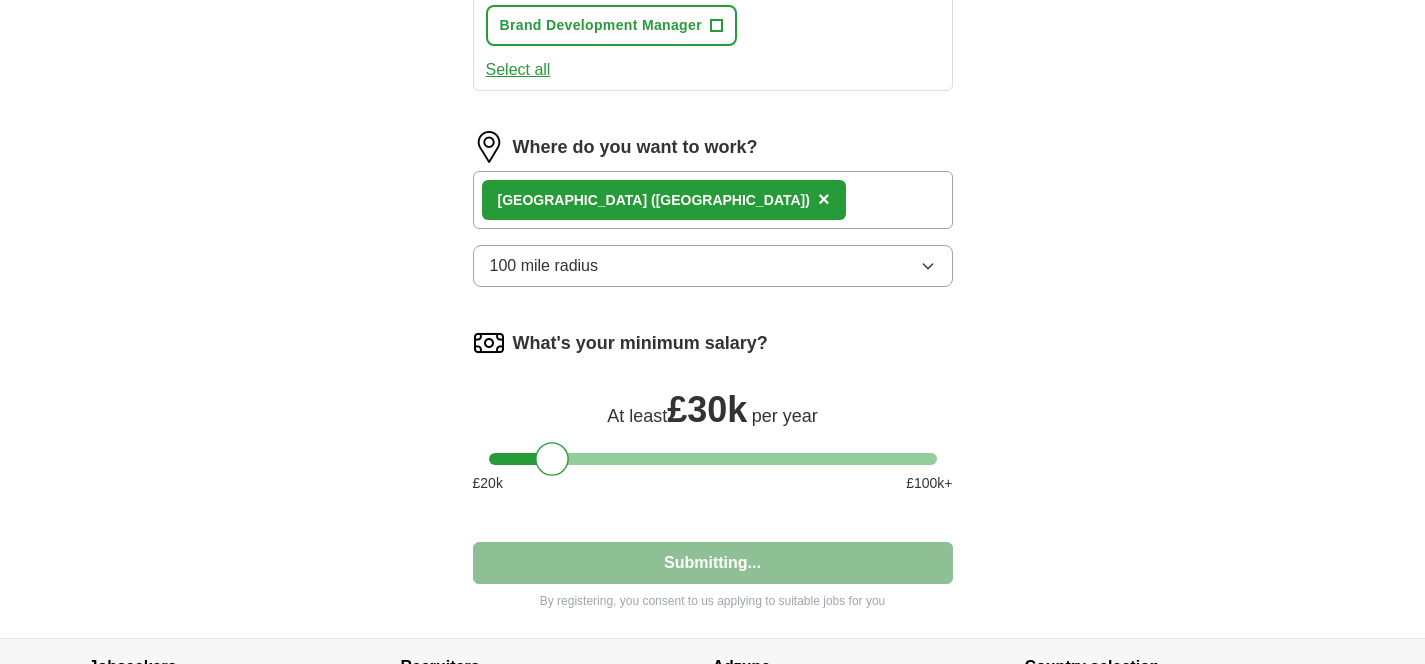 select on "**" 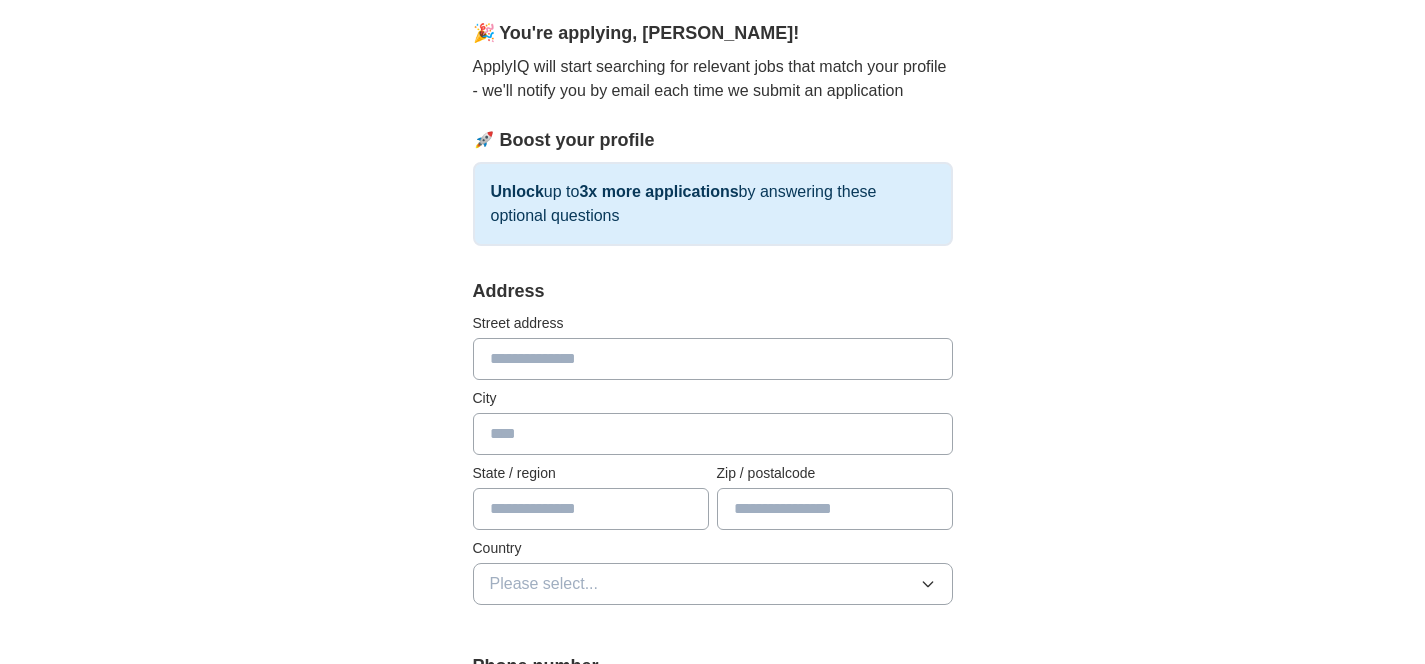 scroll, scrollTop: 158, scrollLeft: 0, axis: vertical 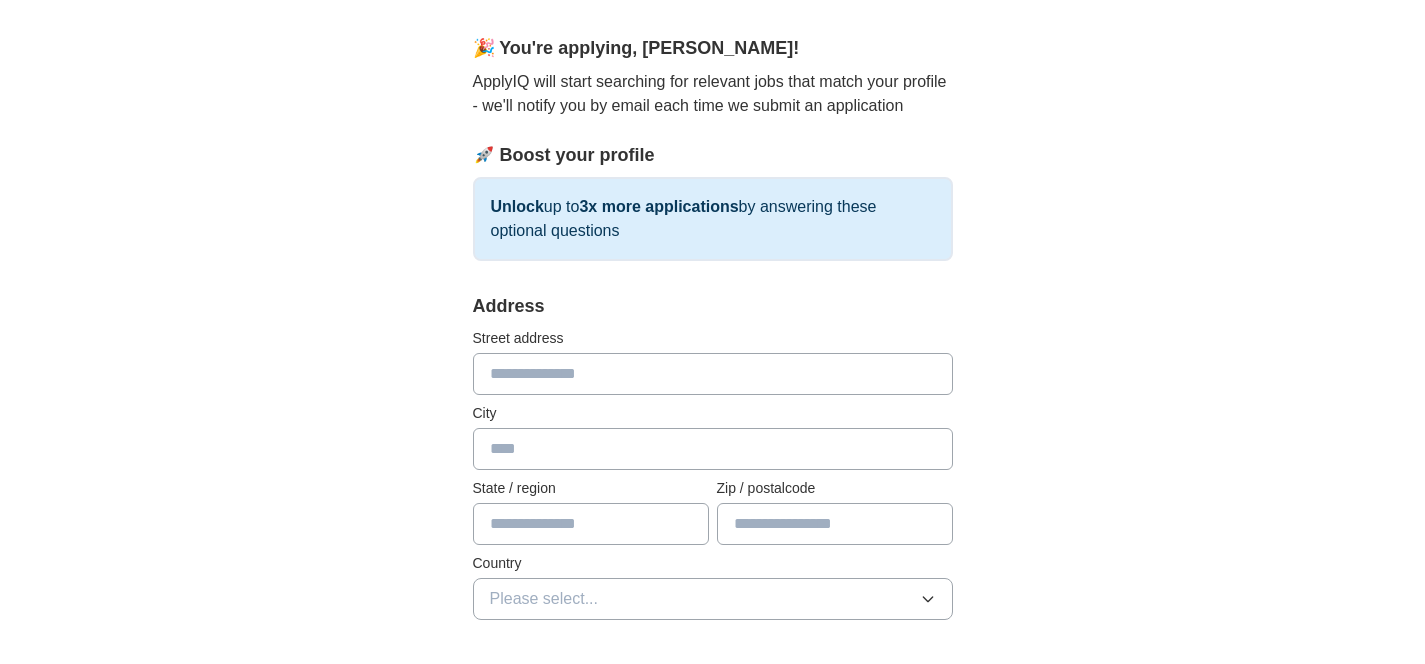 click at bounding box center [713, 374] 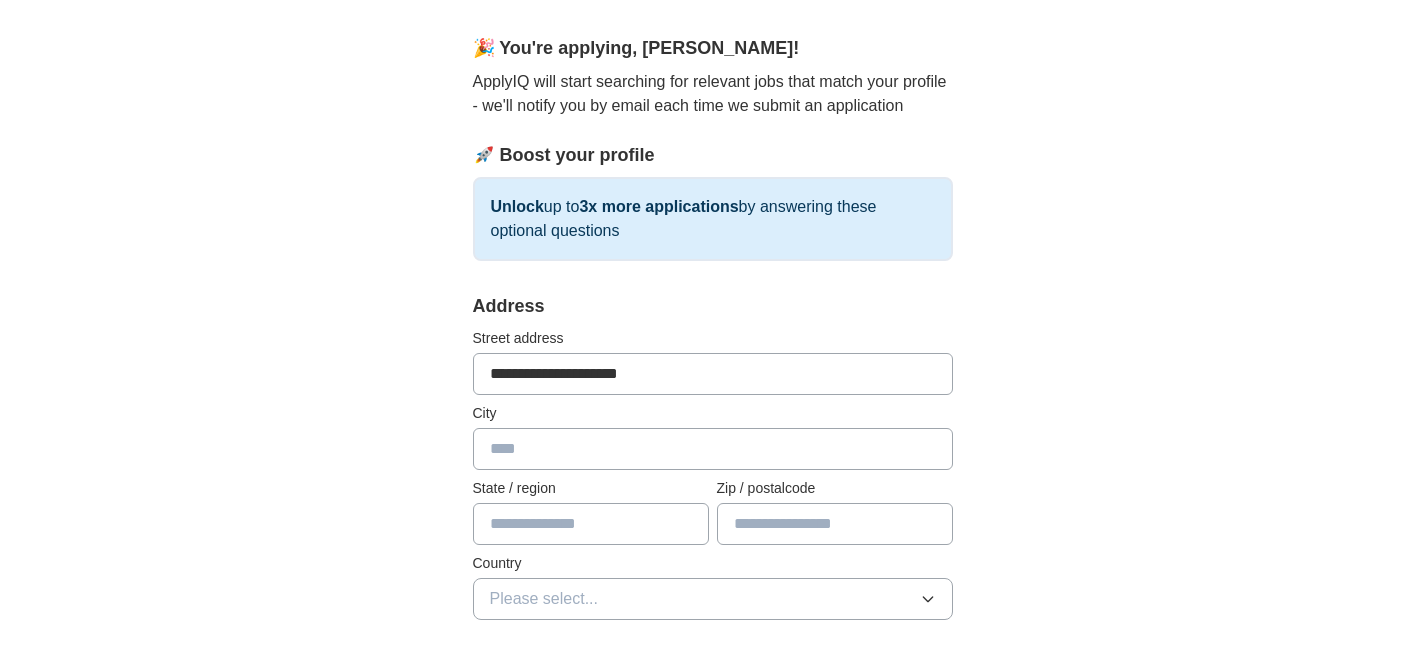 type on "**********" 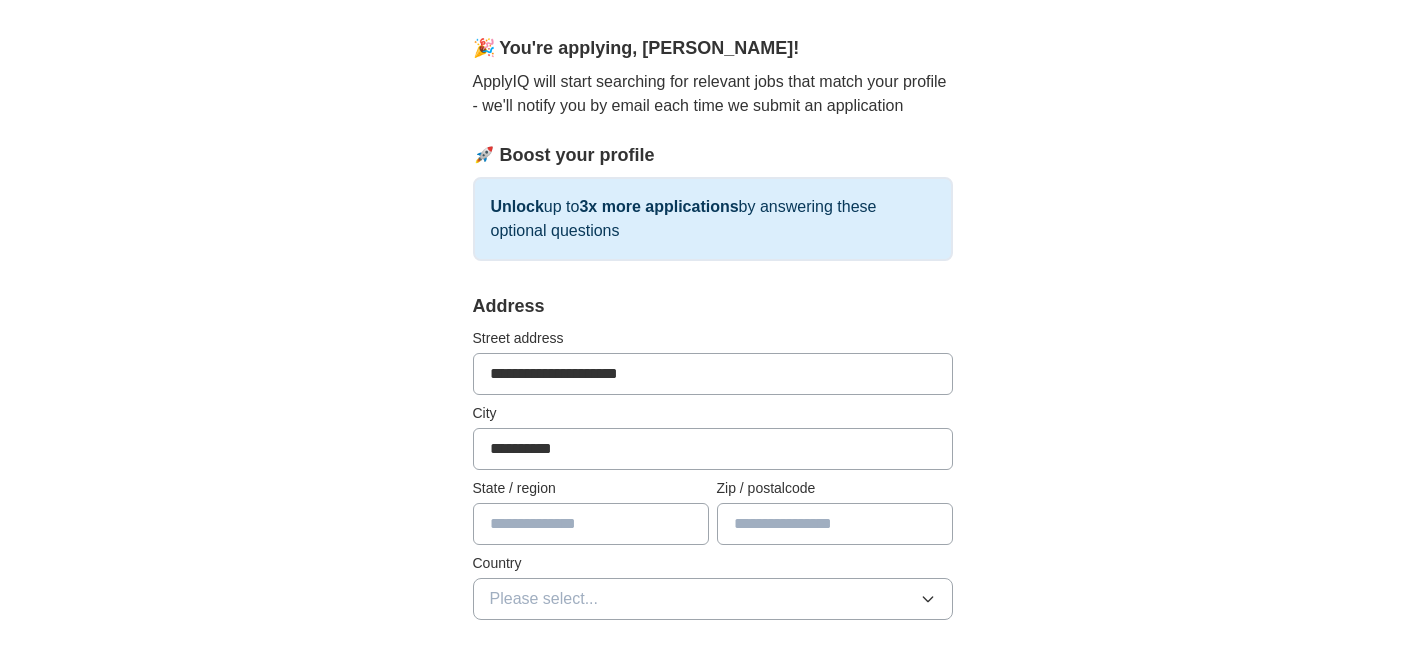 type on "**********" 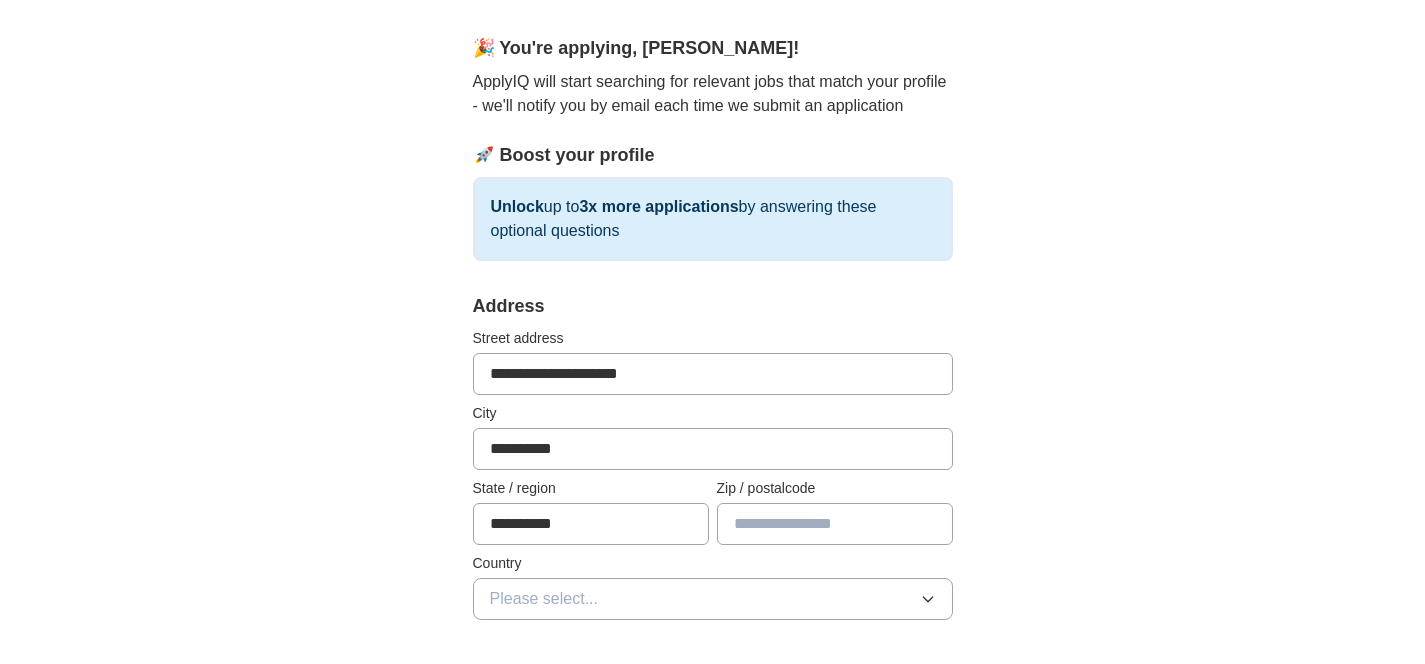 type on "******" 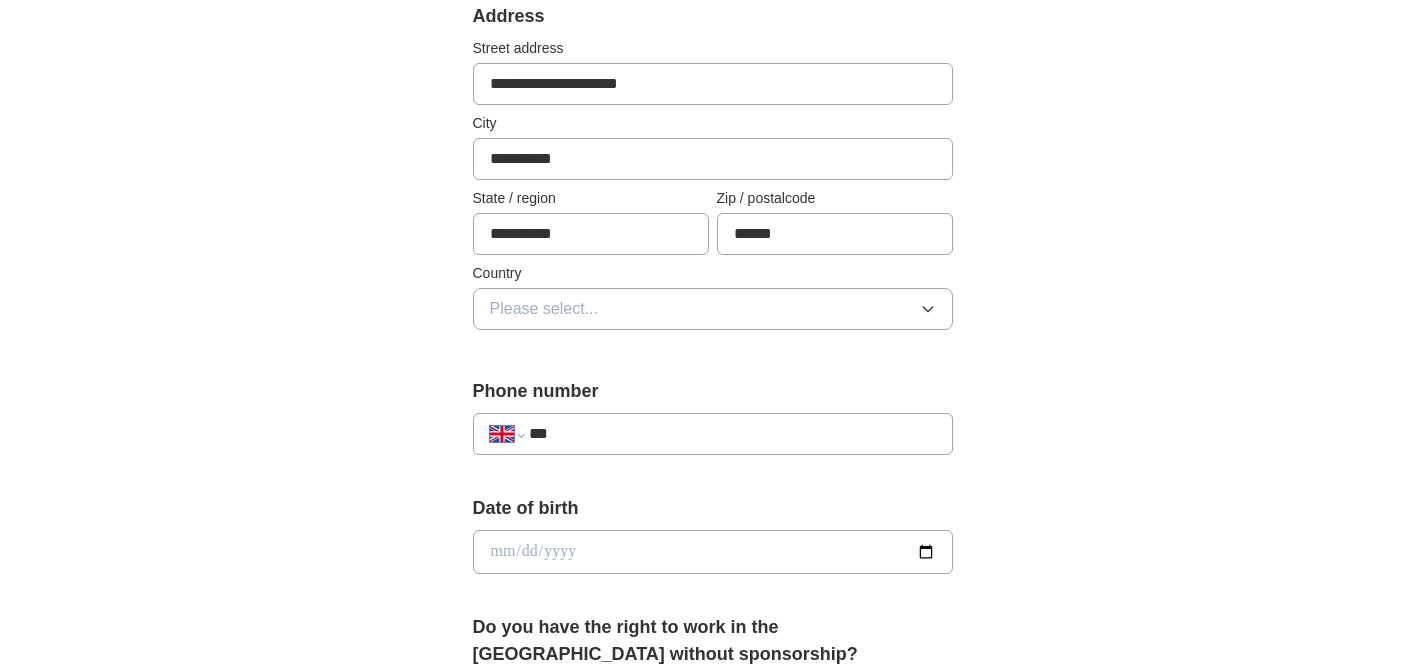 scroll, scrollTop: 563, scrollLeft: 0, axis: vertical 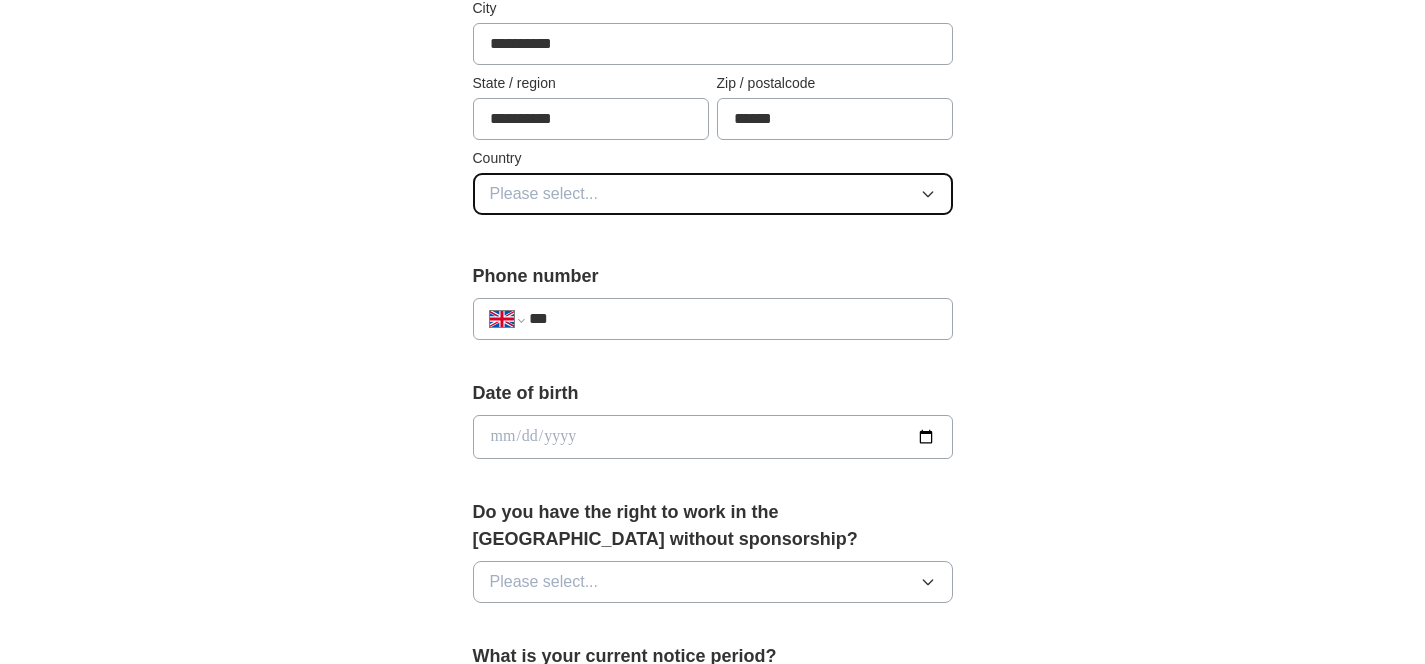 click on "Please select..." at bounding box center (713, 194) 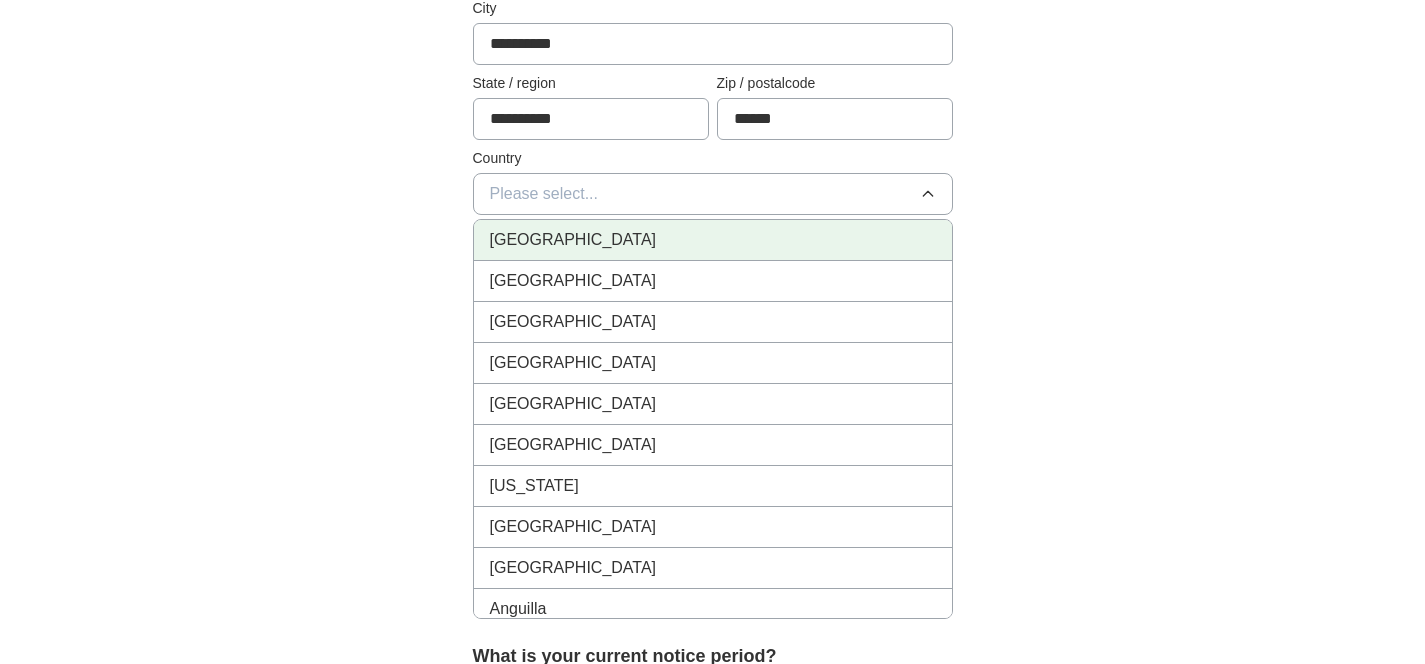 click on "[GEOGRAPHIC_DATA]" at bounding box center [573, 240] 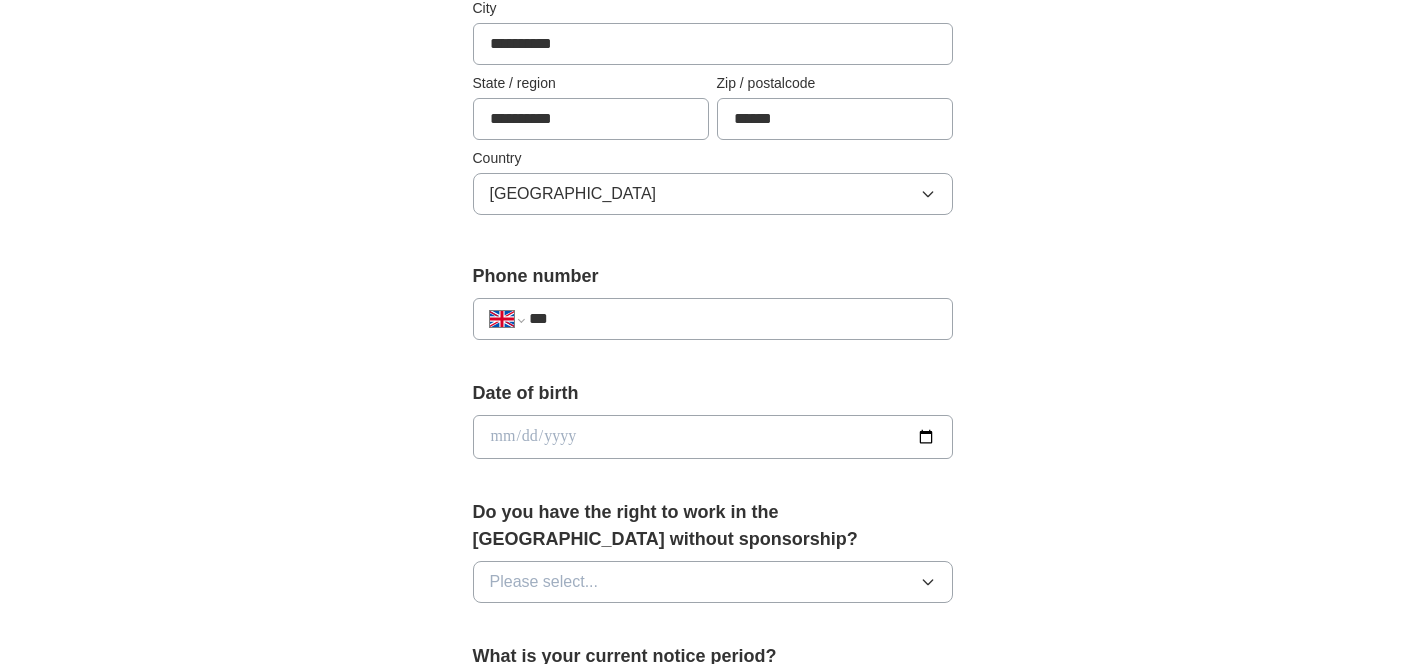 click on "**********" at bounding box center (713, 319) 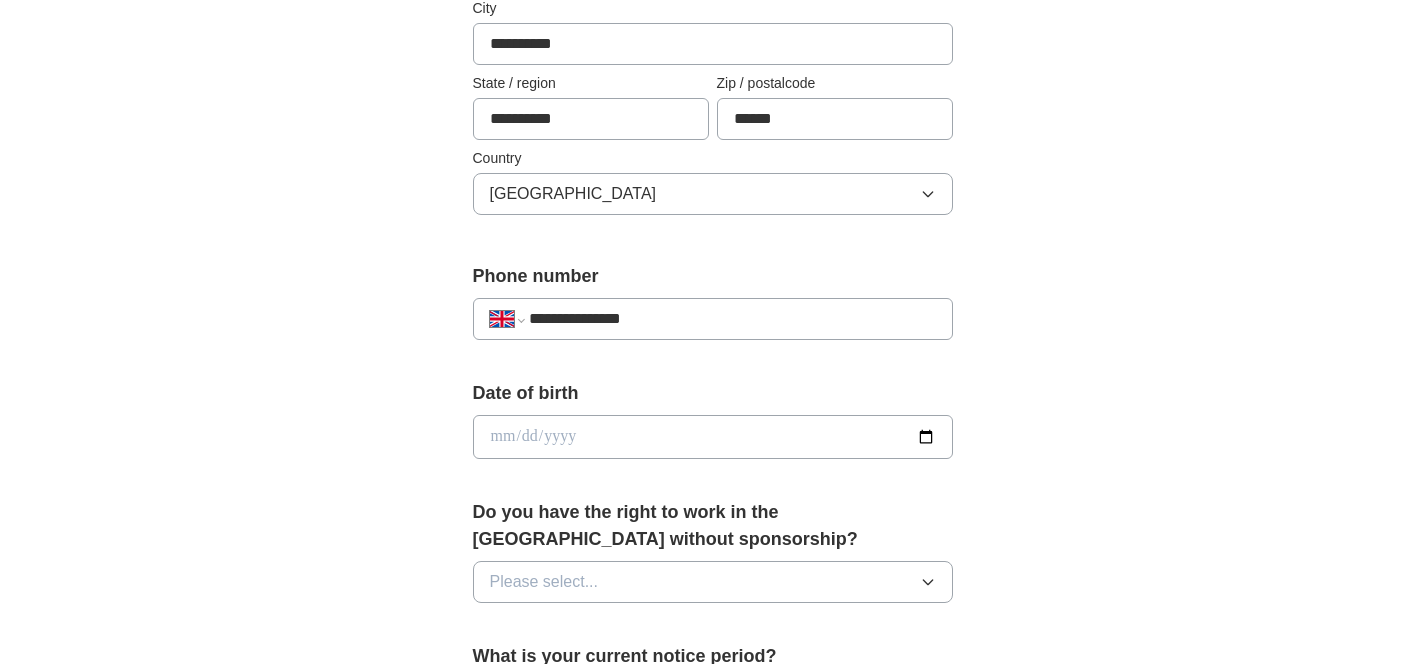 click at bounding box center (713, 437) 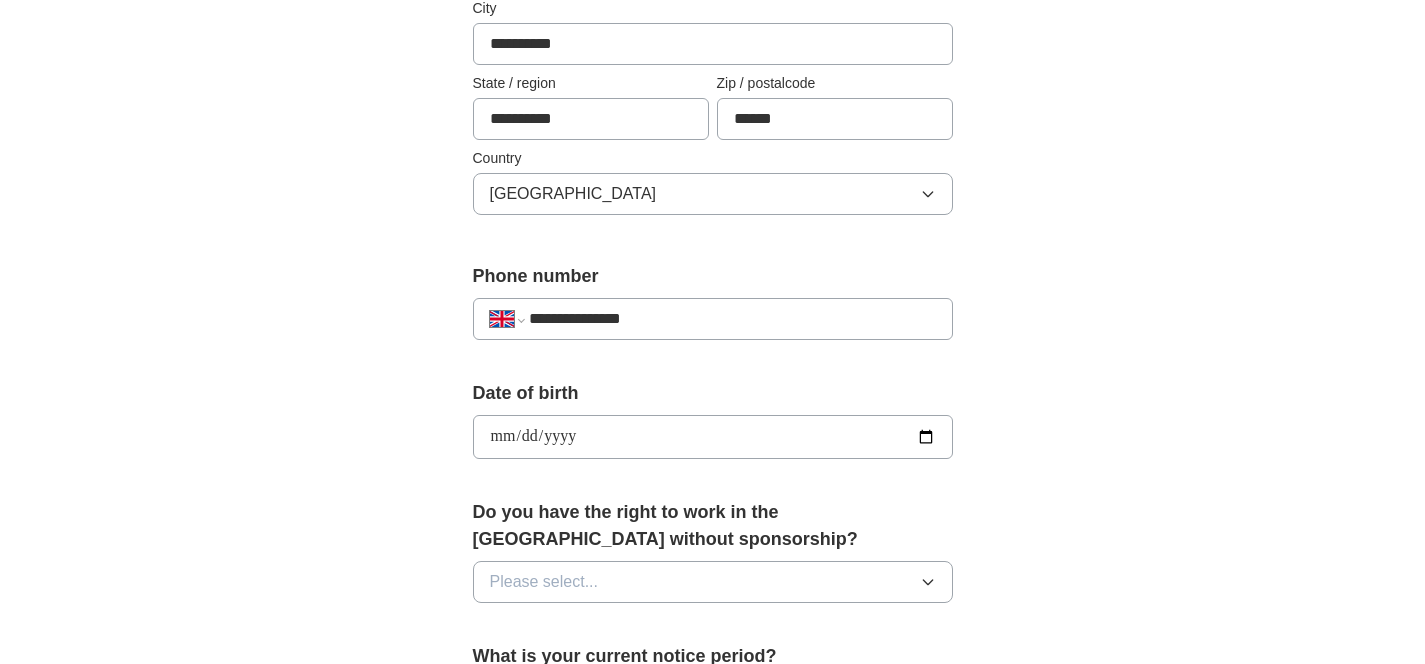 type on "**********" 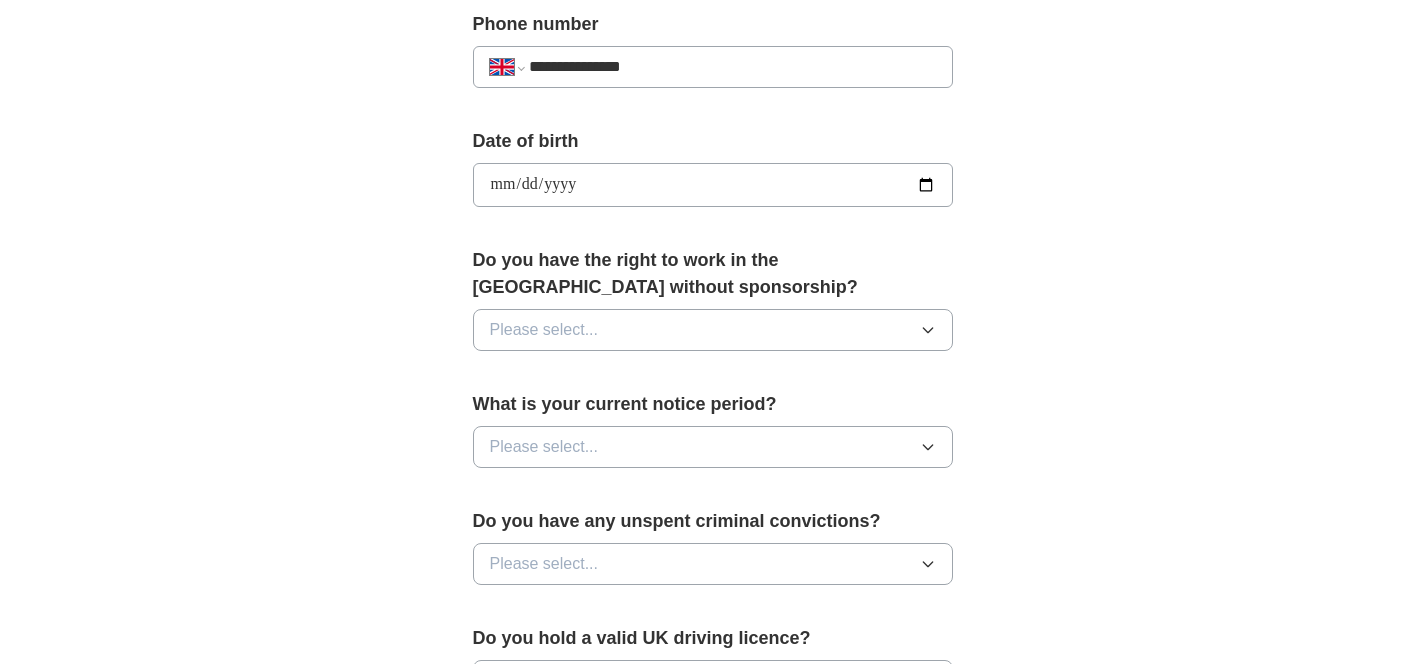 scroll, scrollTop: 859, scrollLeft: 0, axis: vertical 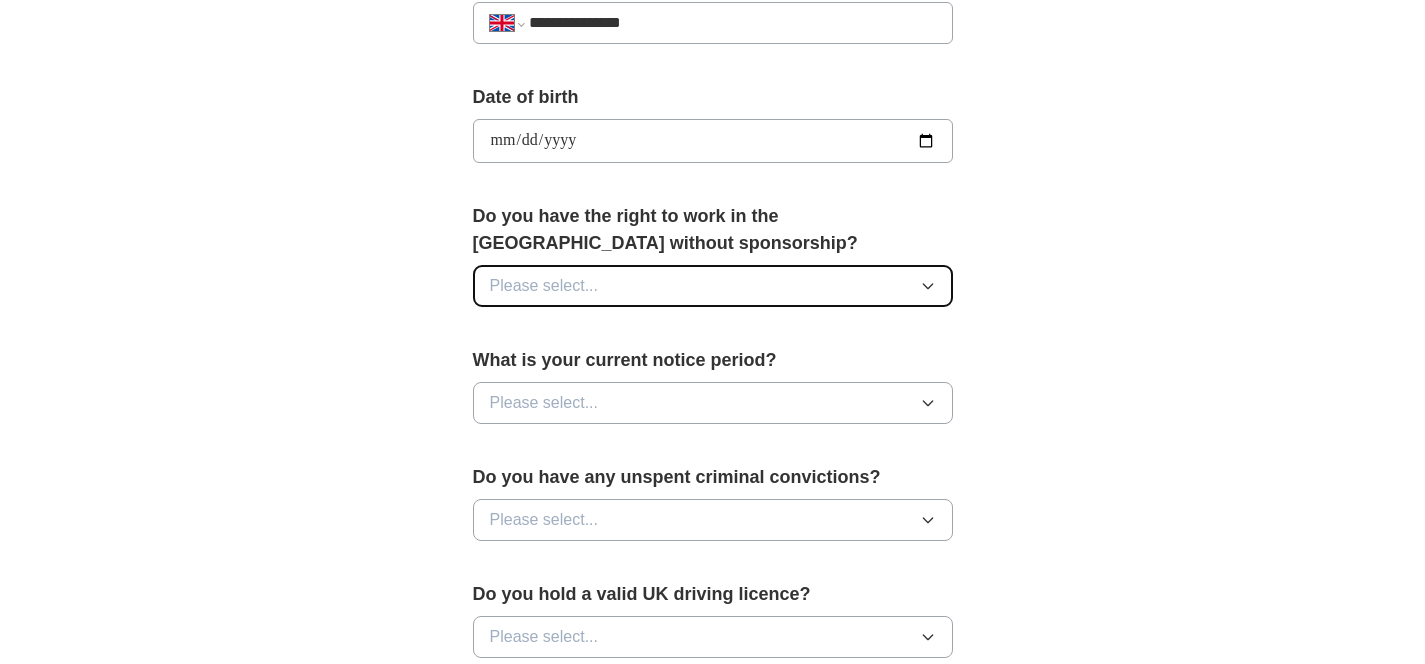 click on "Please select..." at bounding box center [713, 286] 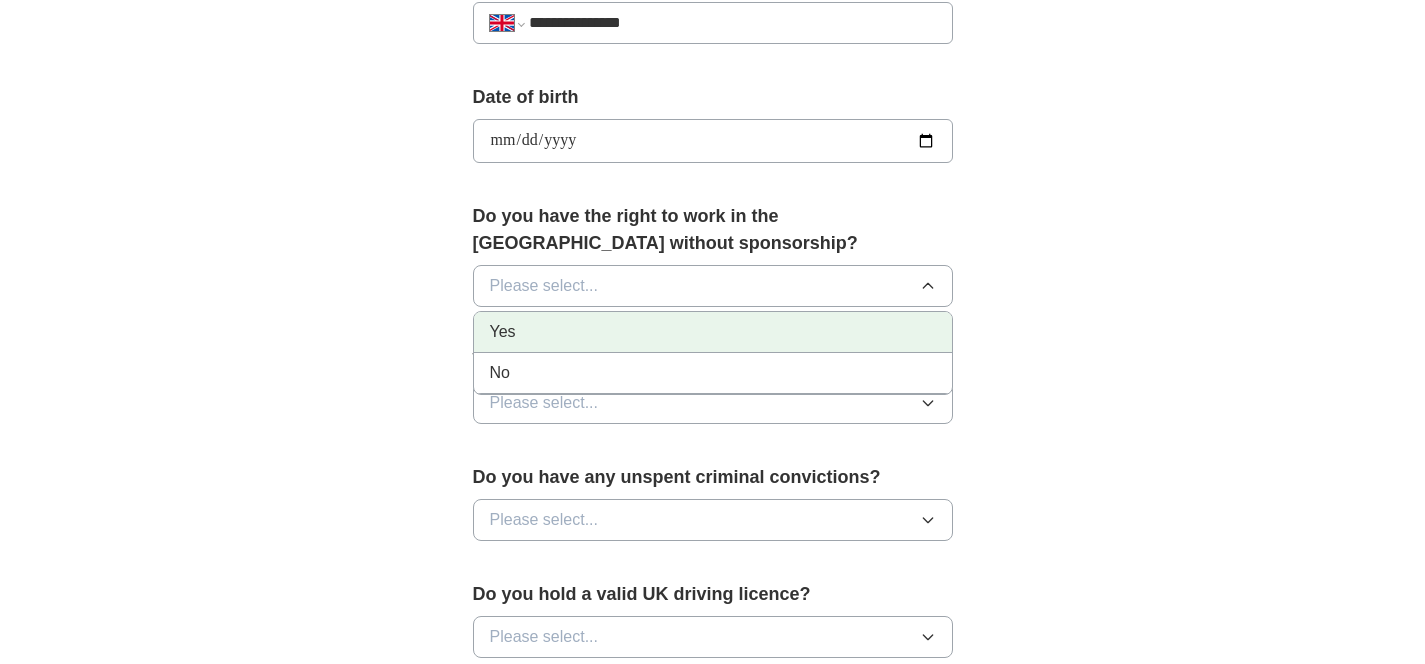 click on "Yes" at bounding box center (713, 332) 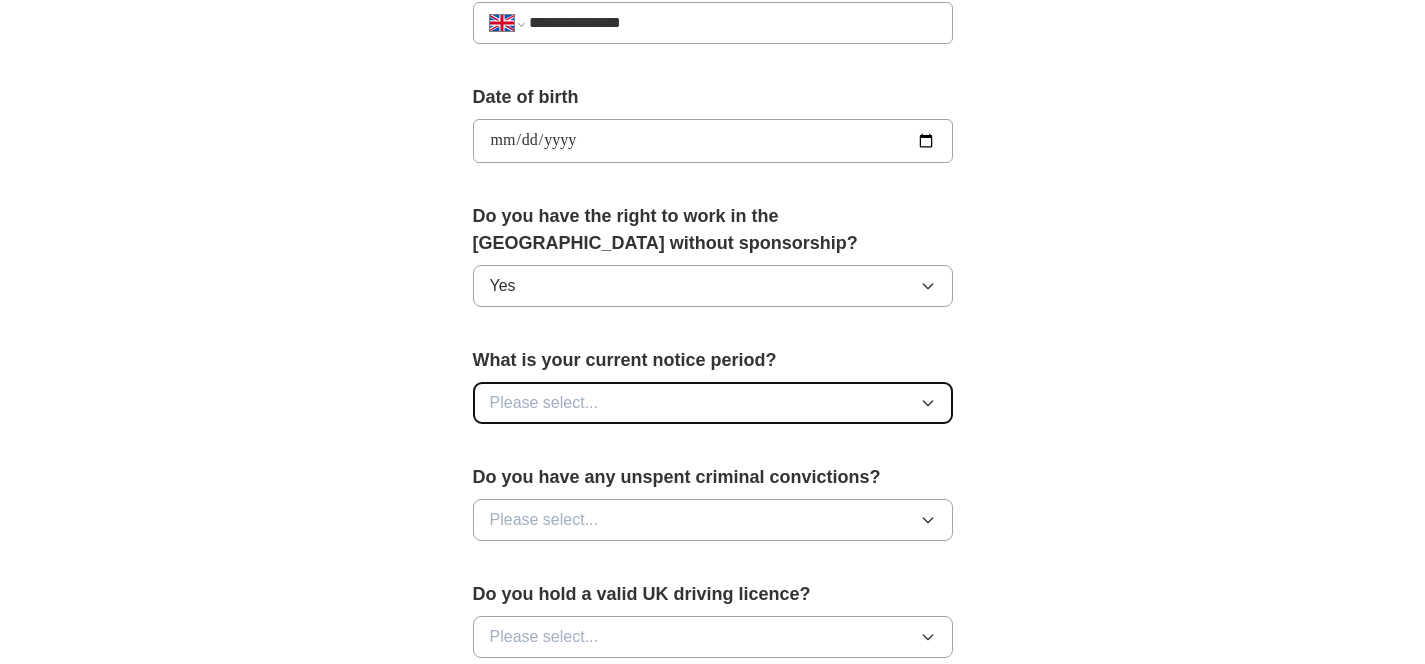 click on "Please select..." at bounding box center (713, 403) 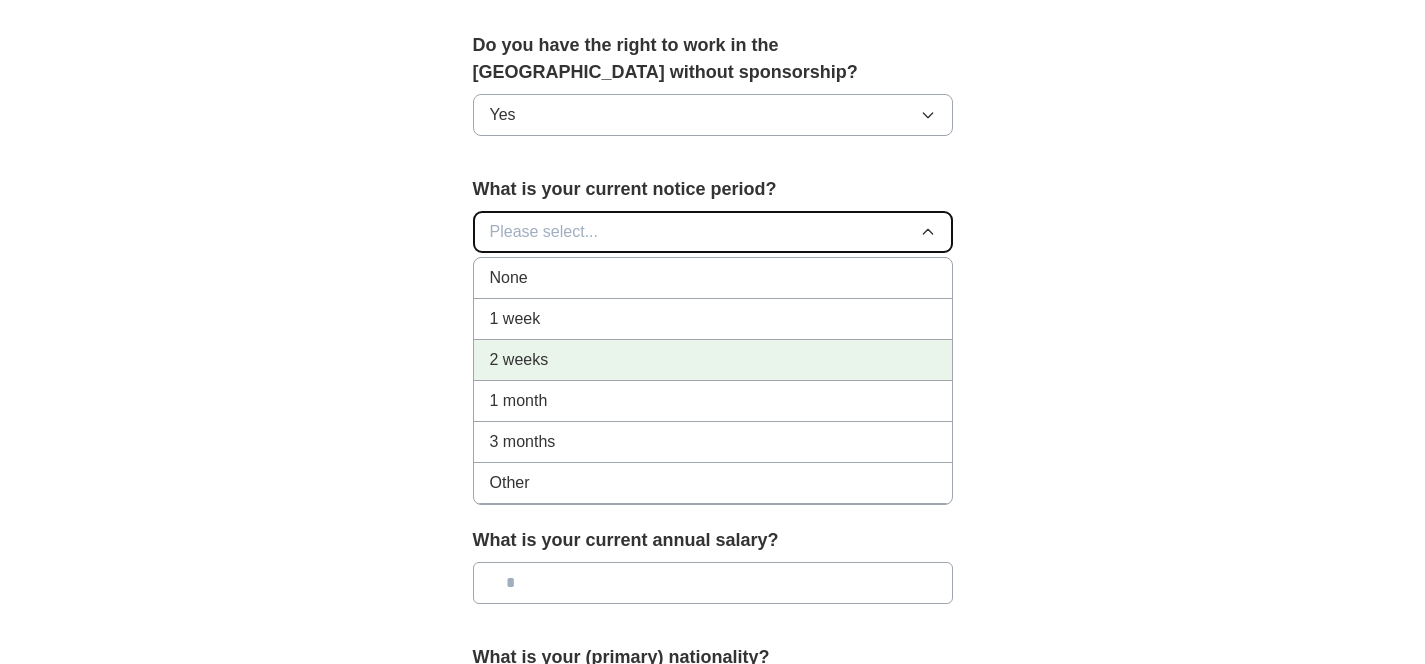 scroll, scrollTop: 1033, scrollLeft: 0, axis: vertical 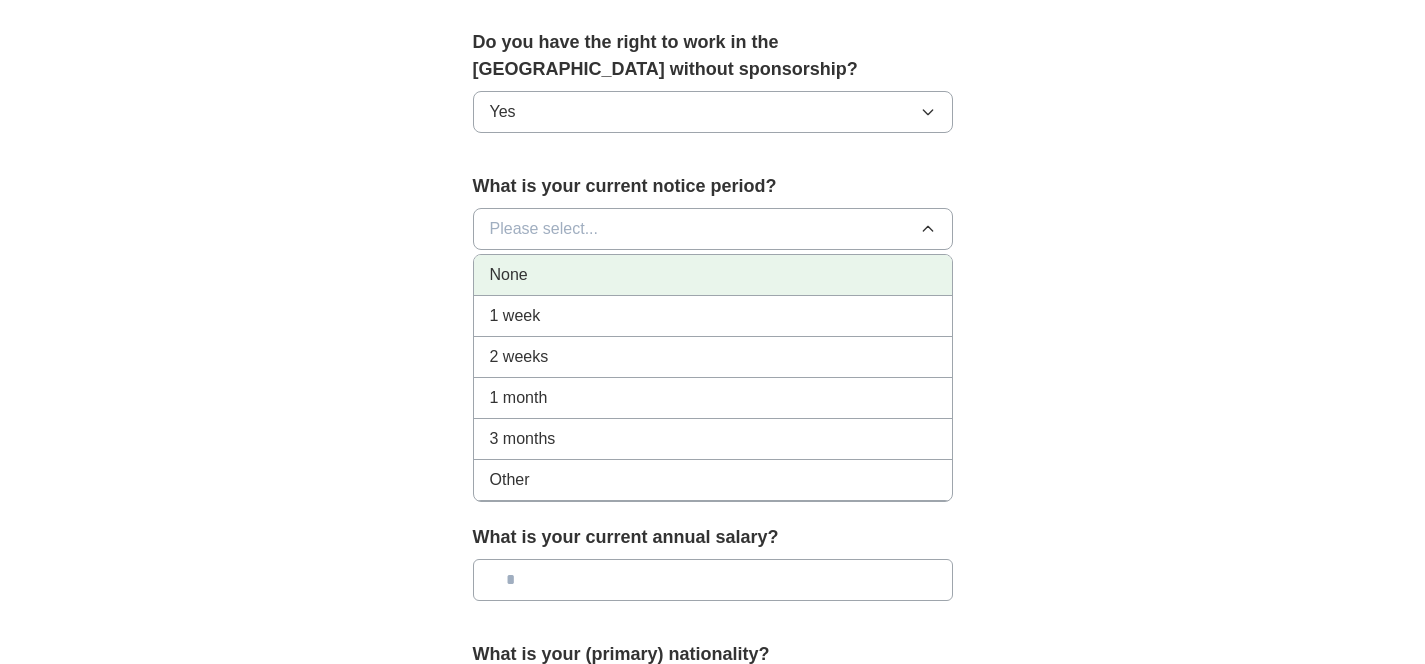 click on "None" at bounding box center [713, 275] 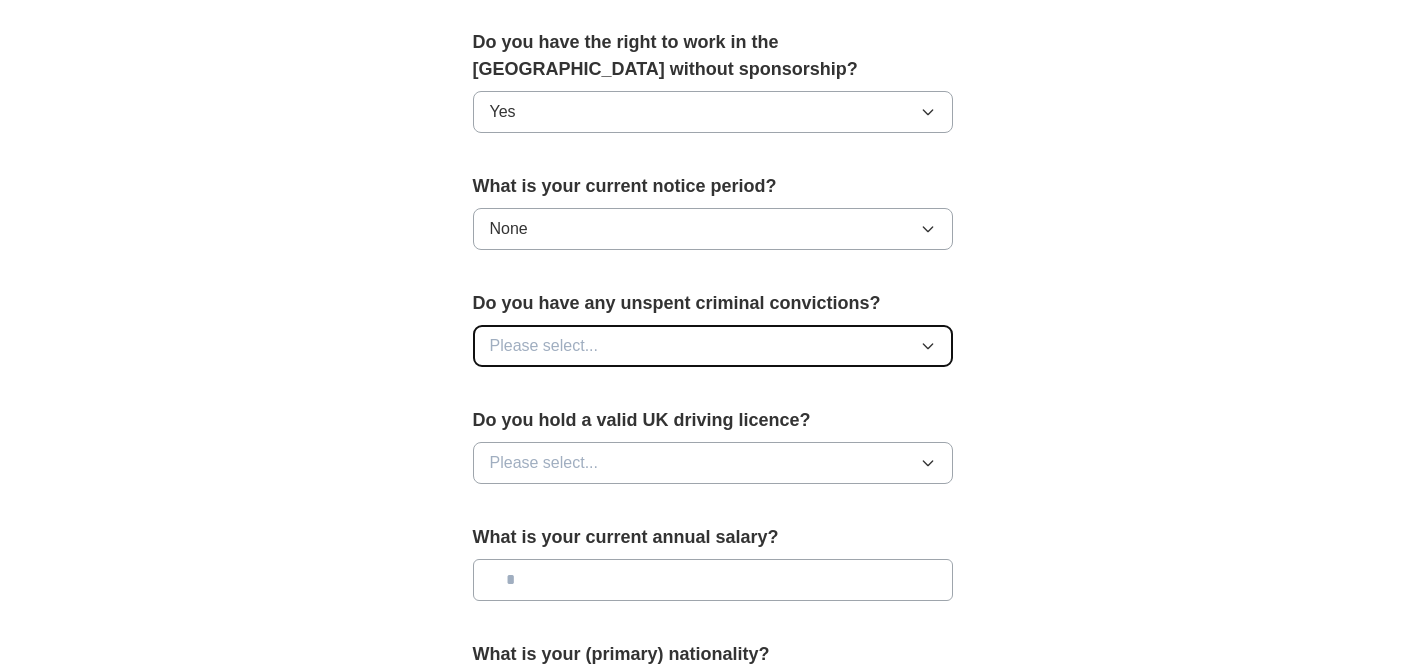 click on "Please select..." at bounding box center [544, 346] 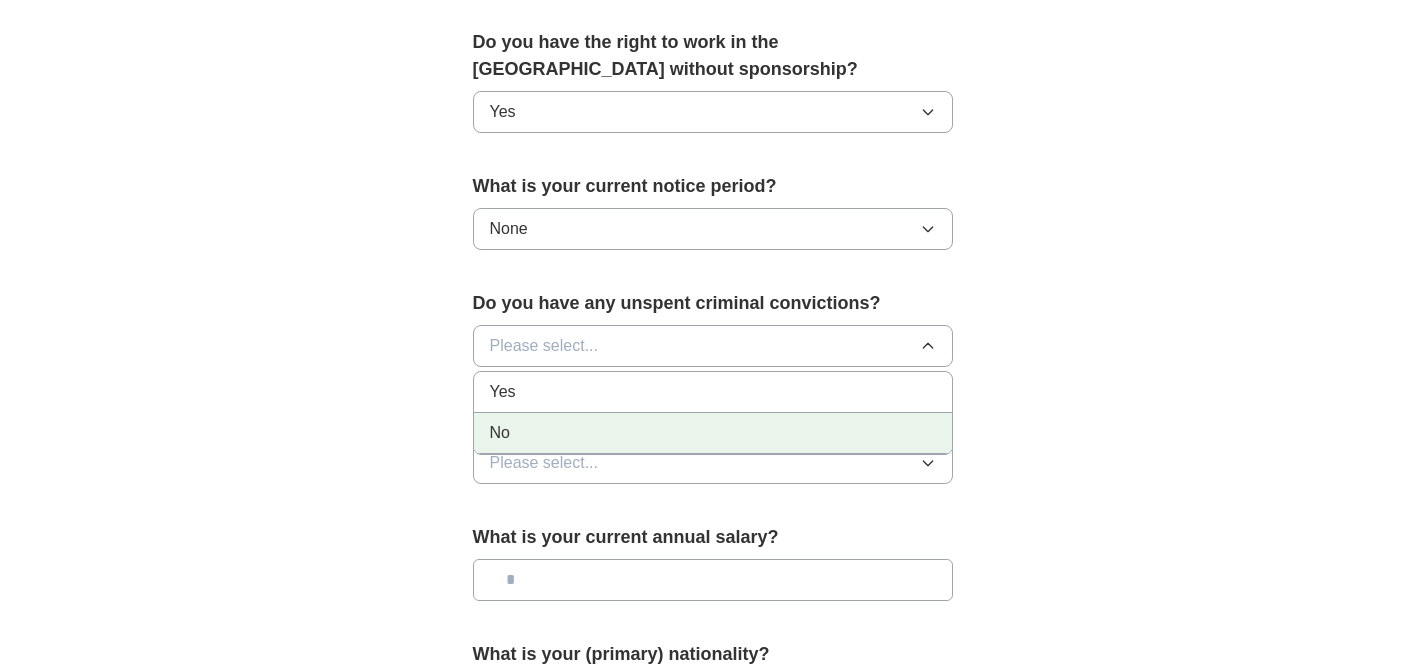 click on "No" at bounding box center [713, 433] 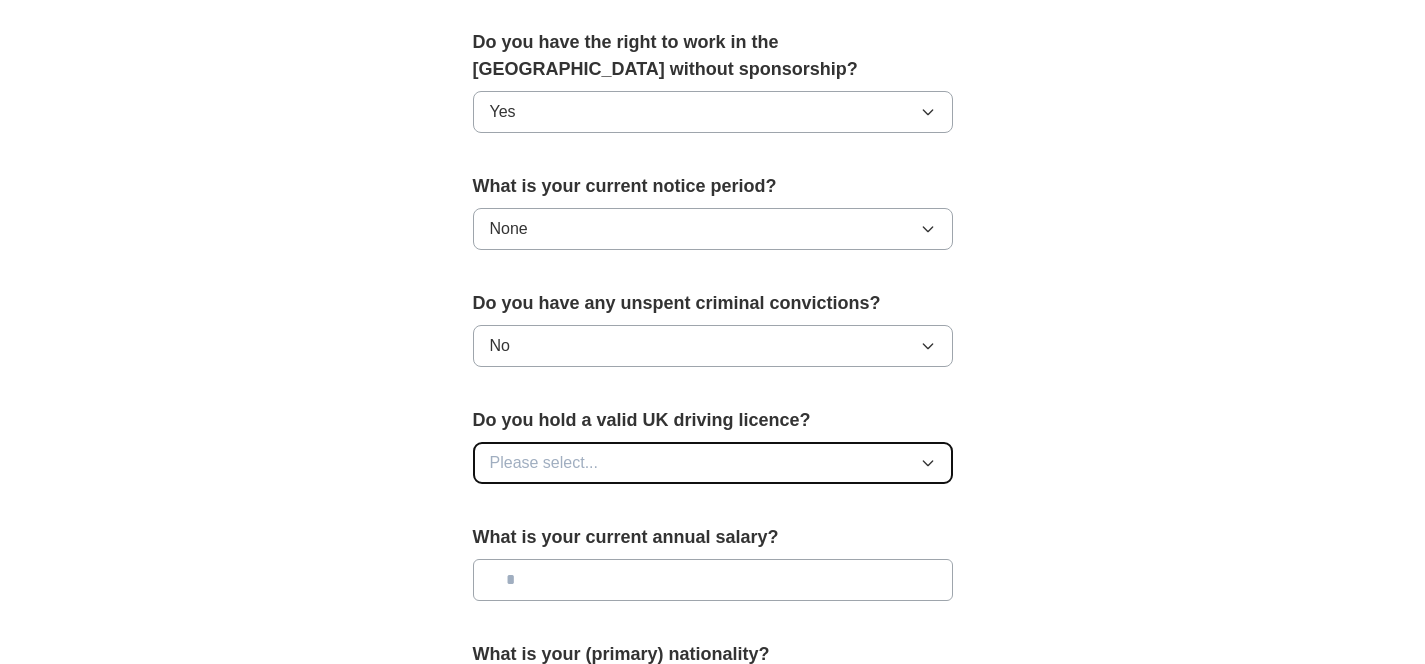 click on "Please select..." at bounding box center [544, 463] 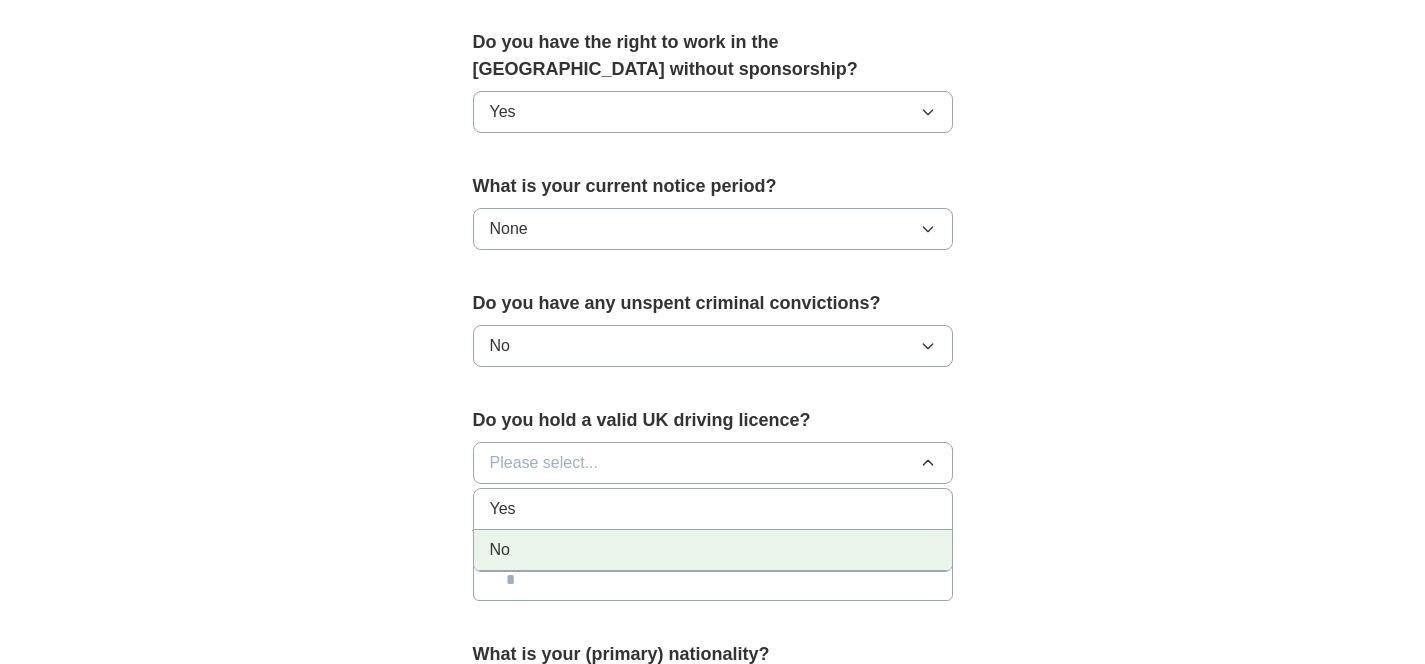 click on "No" at bounding box center [713, 550] 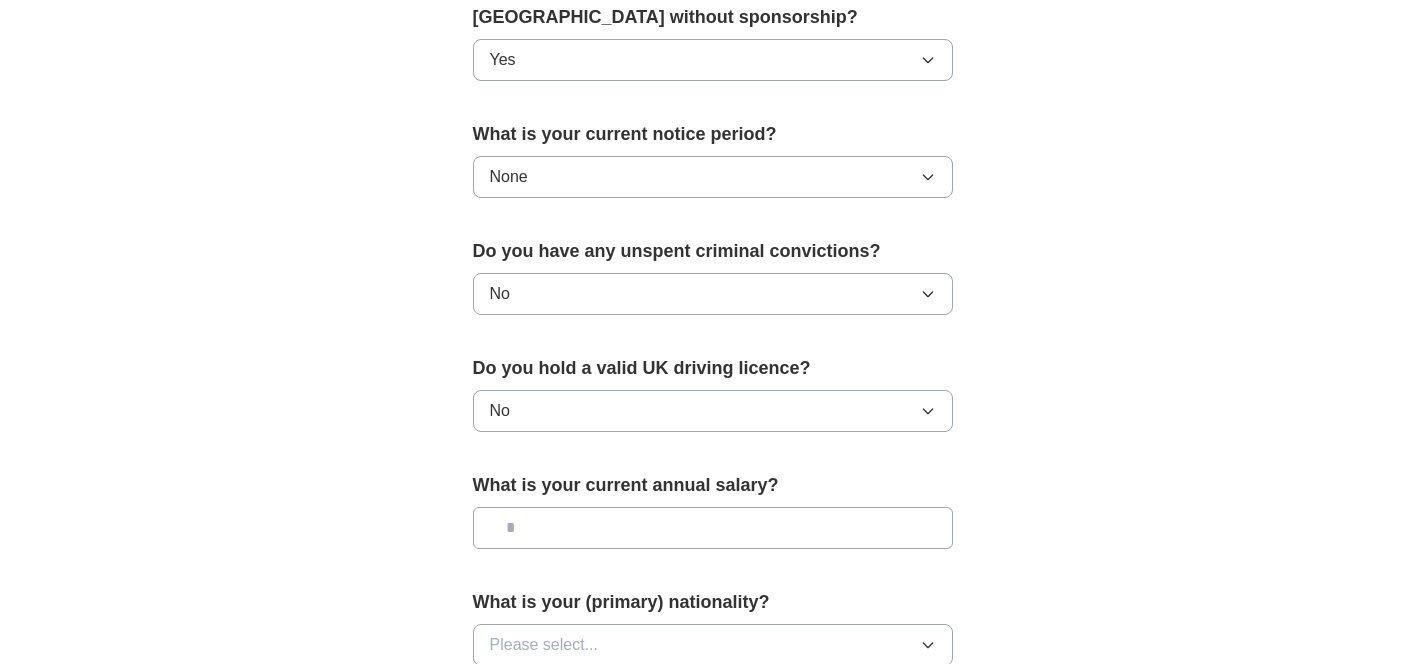 scroll, scrollTop: 1116, scrollLeft: 0, axis: vertical 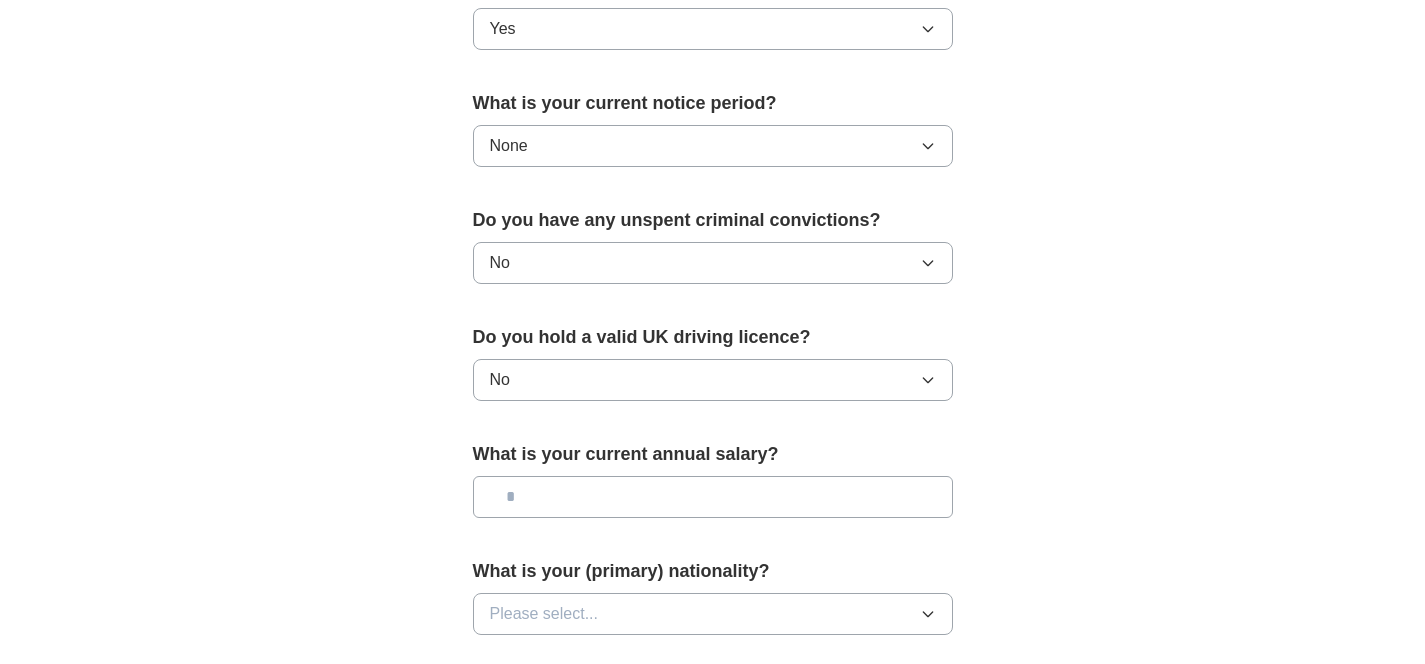 click at bounding box center (713, 497) 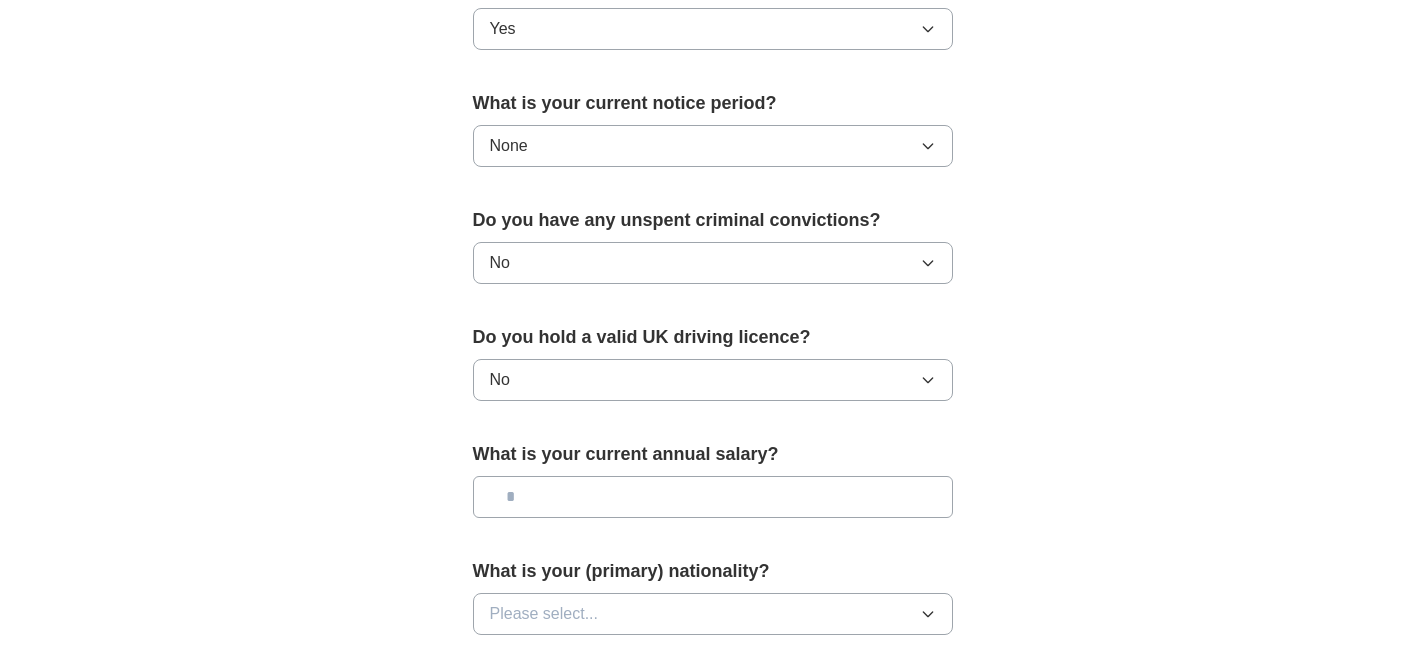 type on "*******" 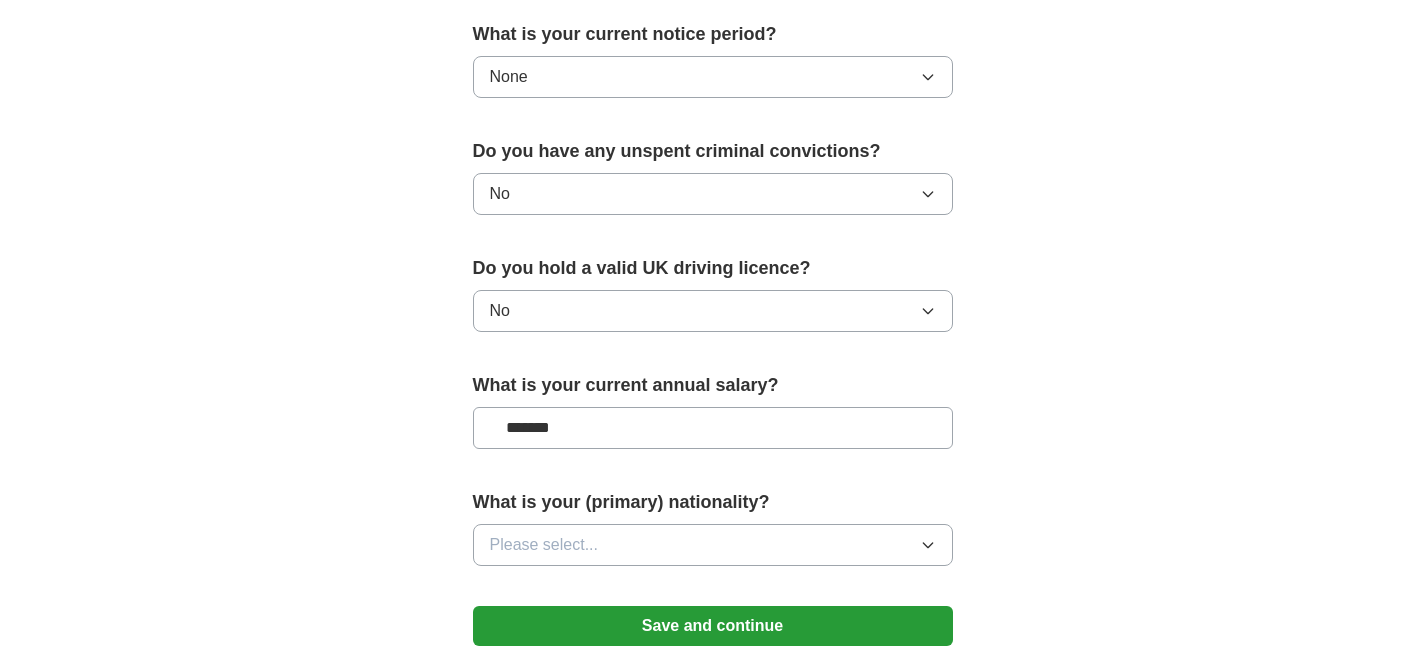 scroll, scrollTop: 1345, scrollLeft: 0, axis: vertical 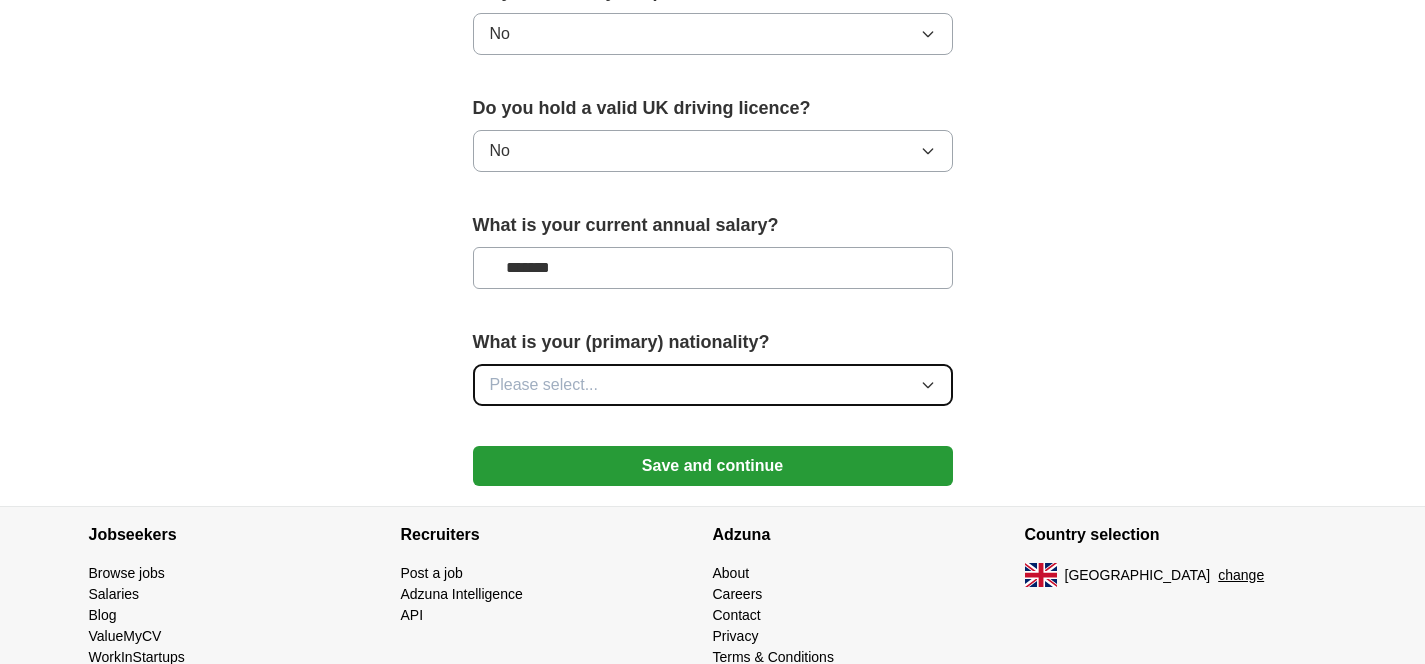 click on "Please select..." at bounding box center [544, 385] 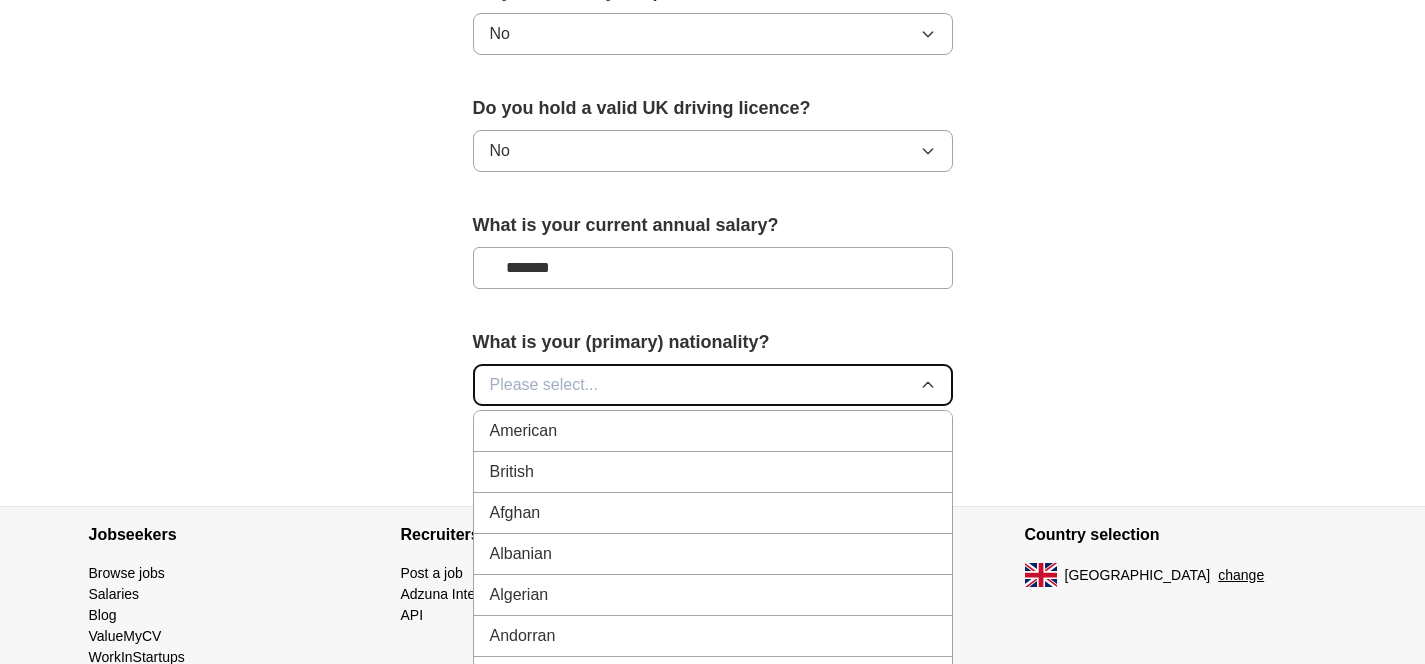 type 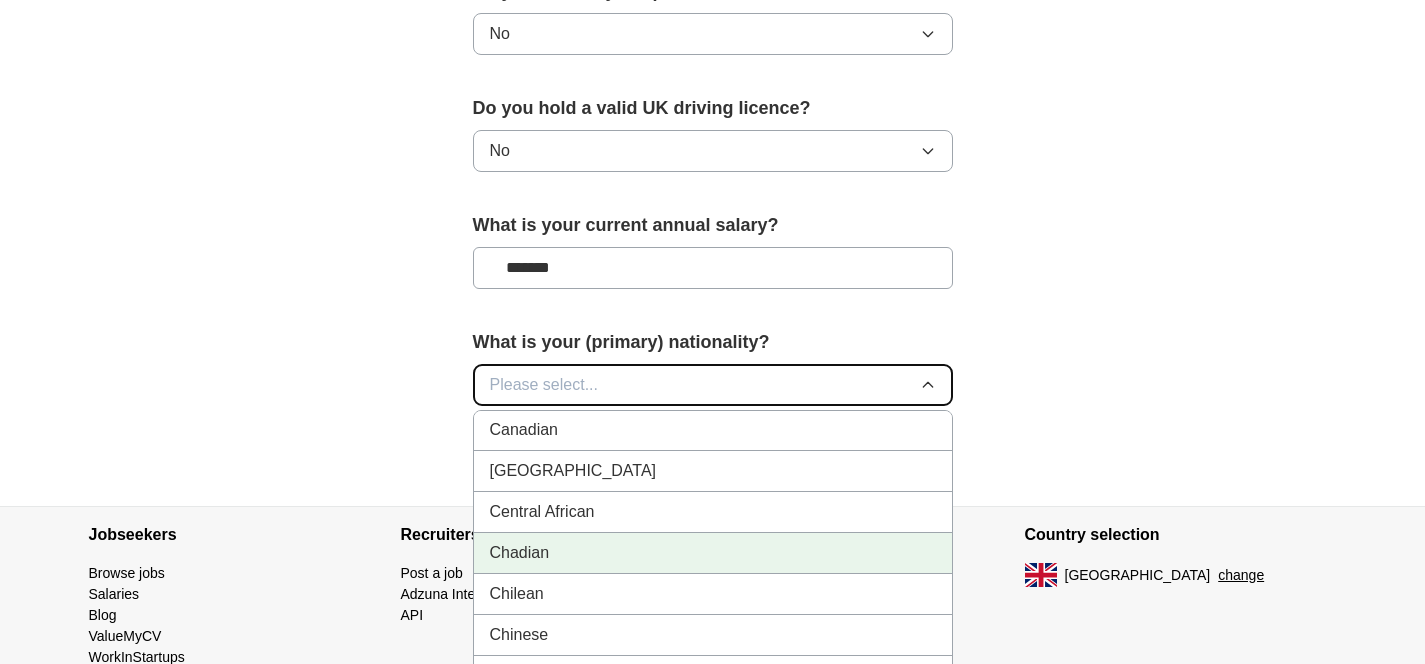 scroll, scrollTop: 1420, scrollLeft: 0, axis: vertical 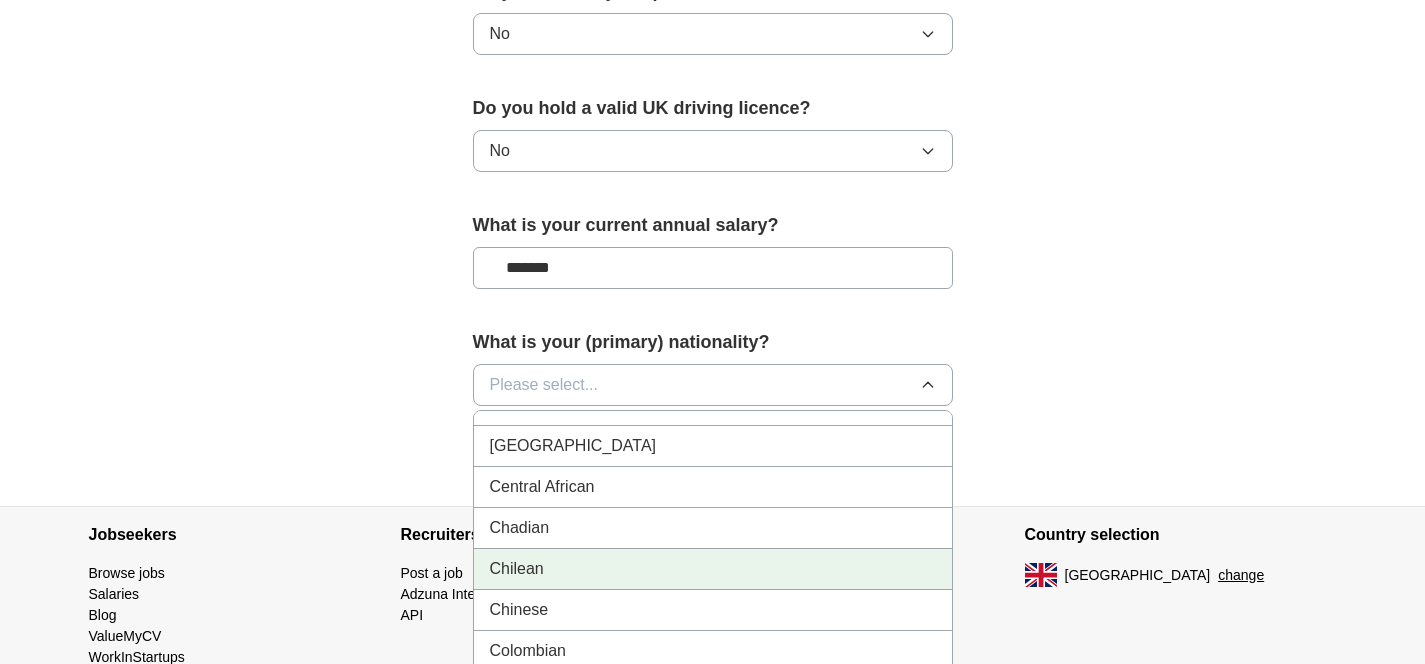 click on "Chilean" at bounding box center (517, 569) 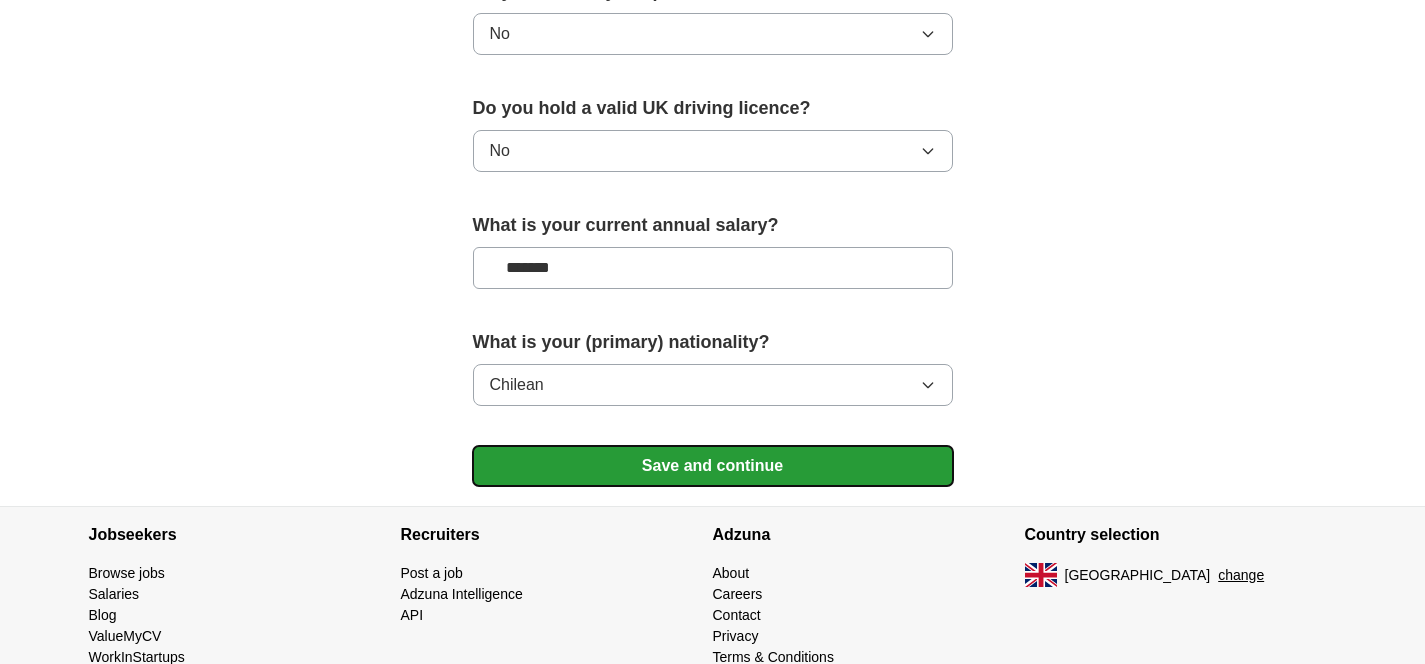 click on "Save and continue" at bounding box center (713, 466) 